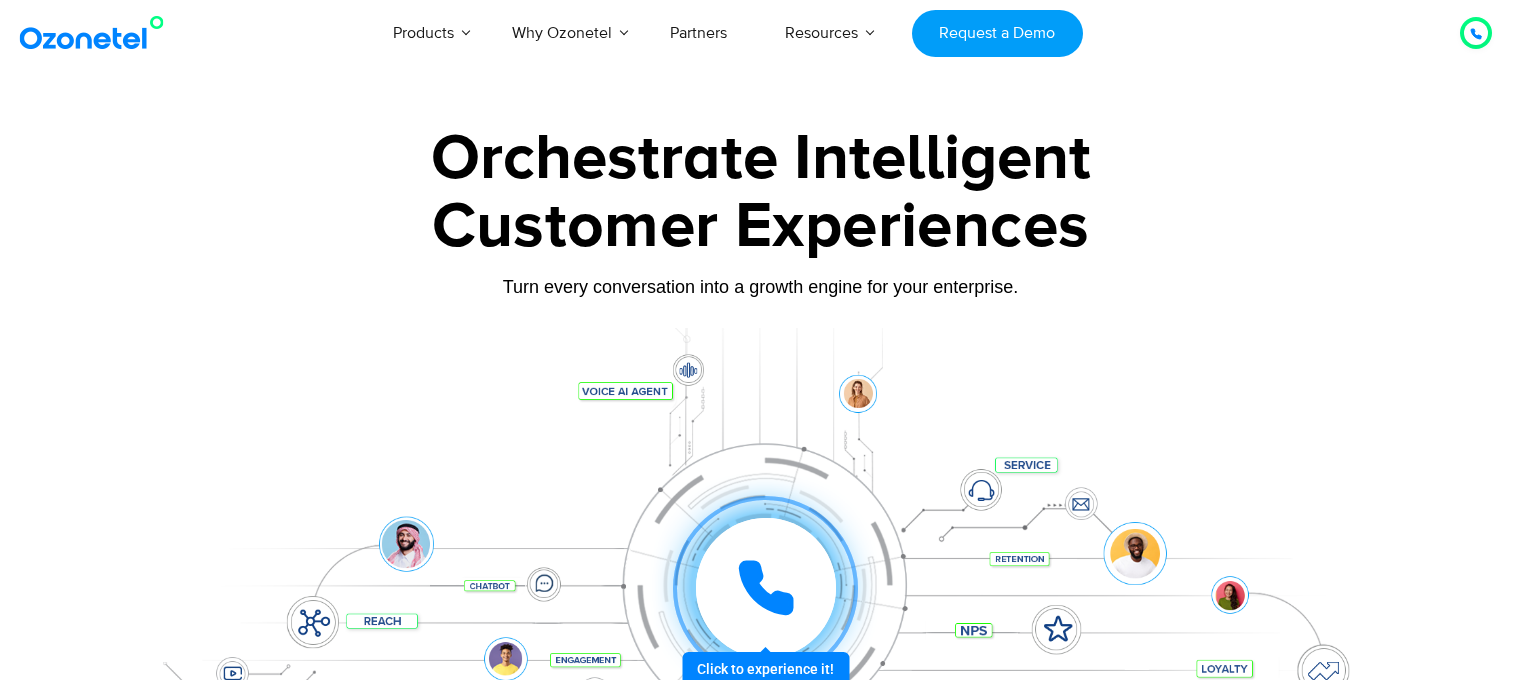 scroll, scrollTop: 0, scrollLeft: 0, axis: both 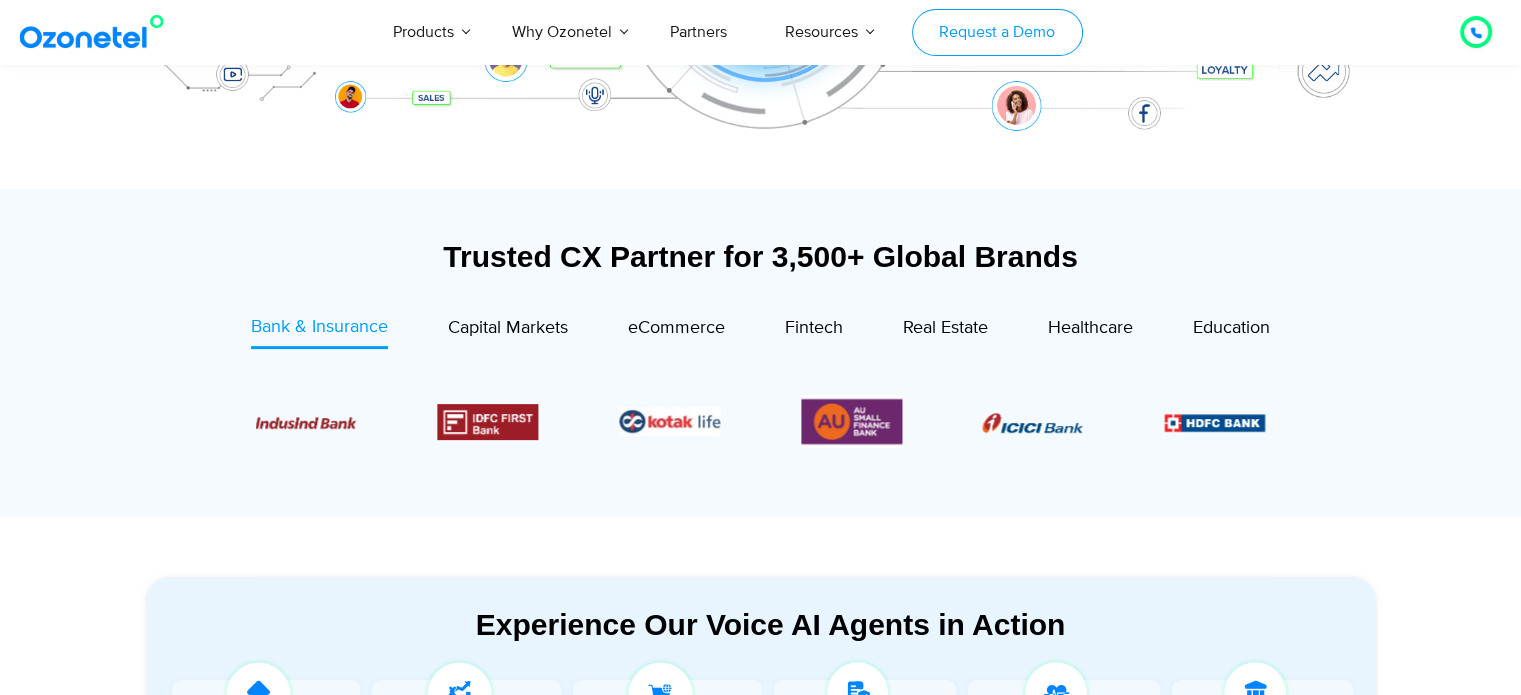 click on "Request a Demo" at bounding box center [997, 32] 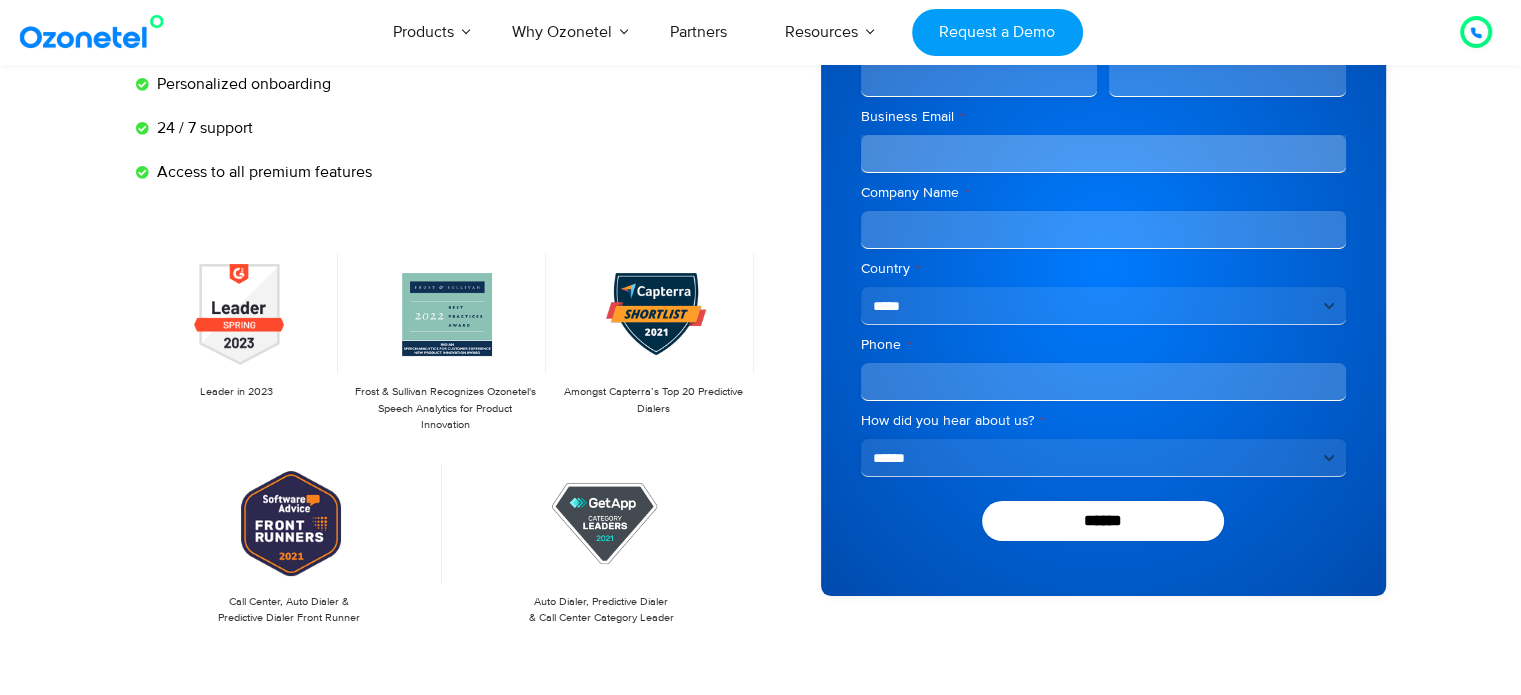 scroll, scrollTop: 270, scrollLeft: 0, axis: vertical 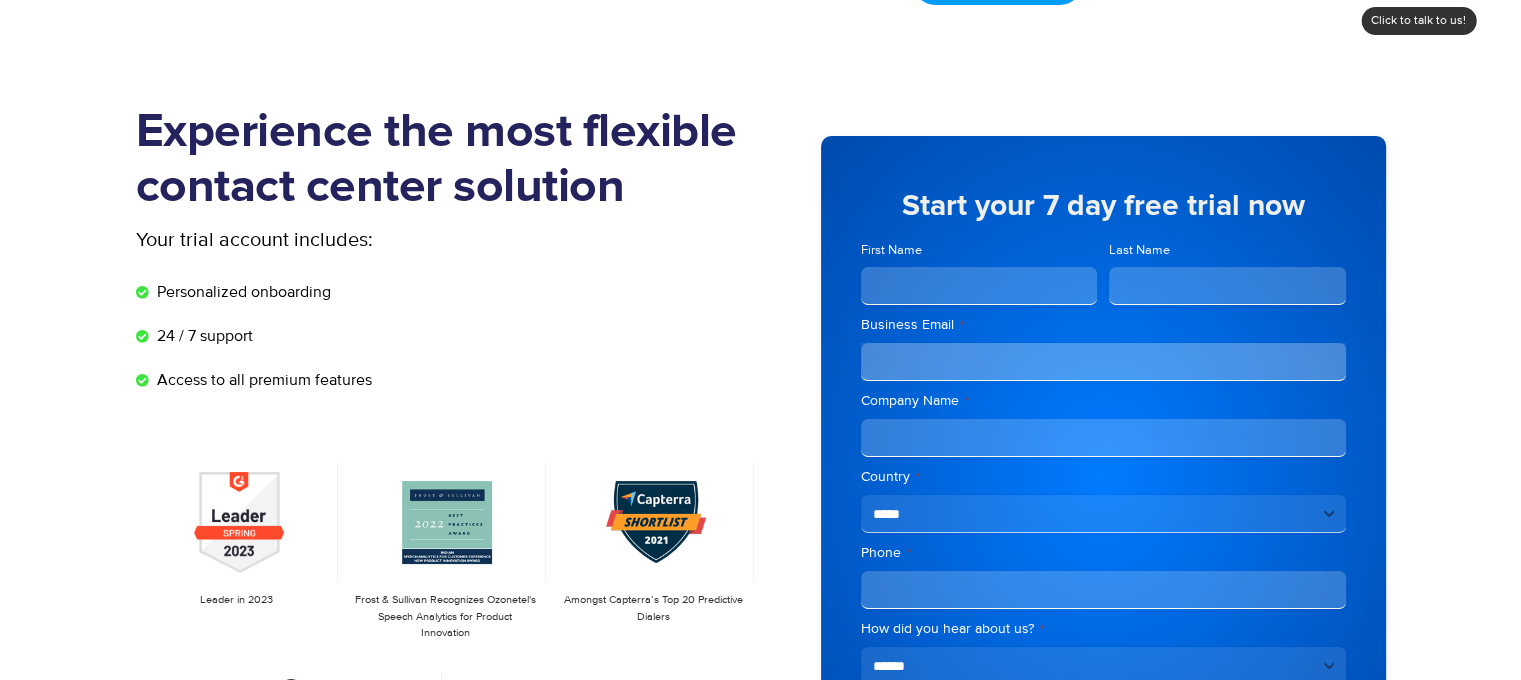 click on "First Name" at bounding box center (979, 286) 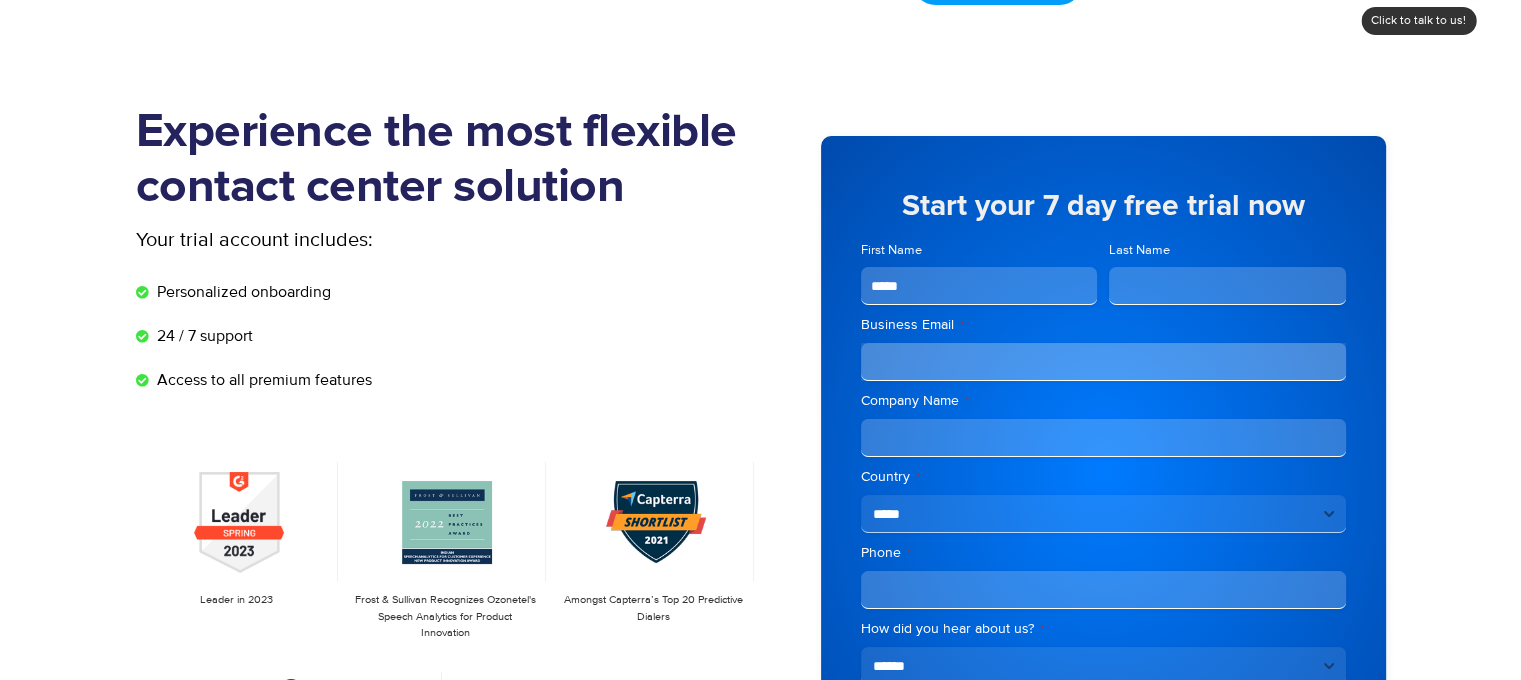 type on "*****" 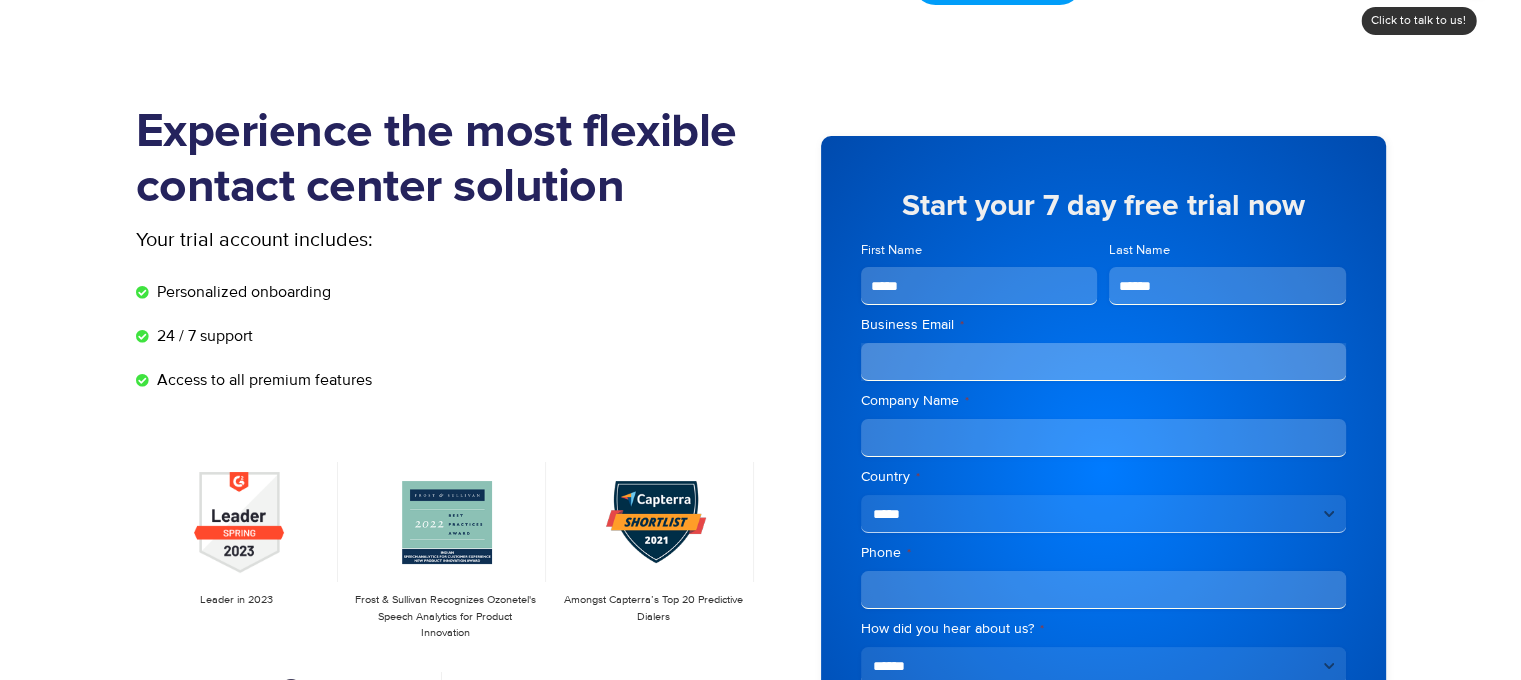 type on "******" 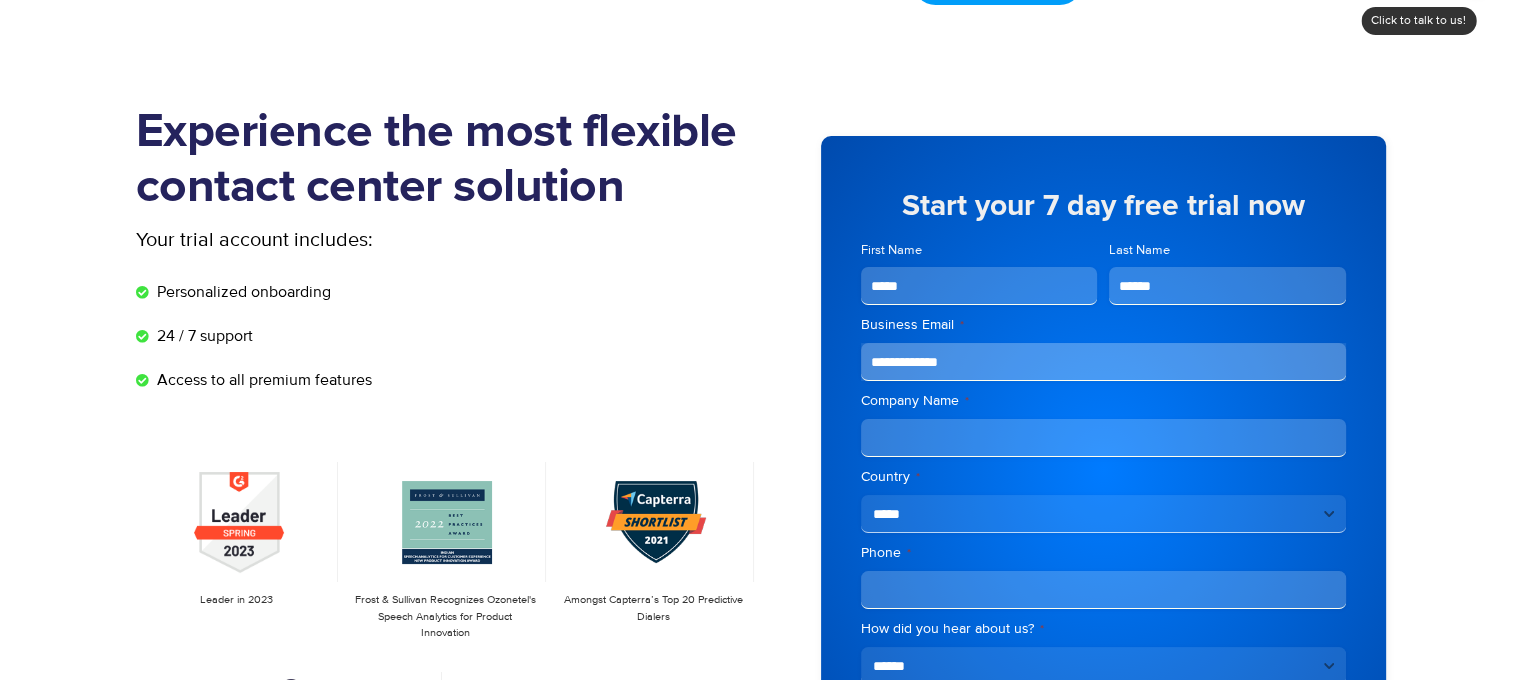 type on "**********" 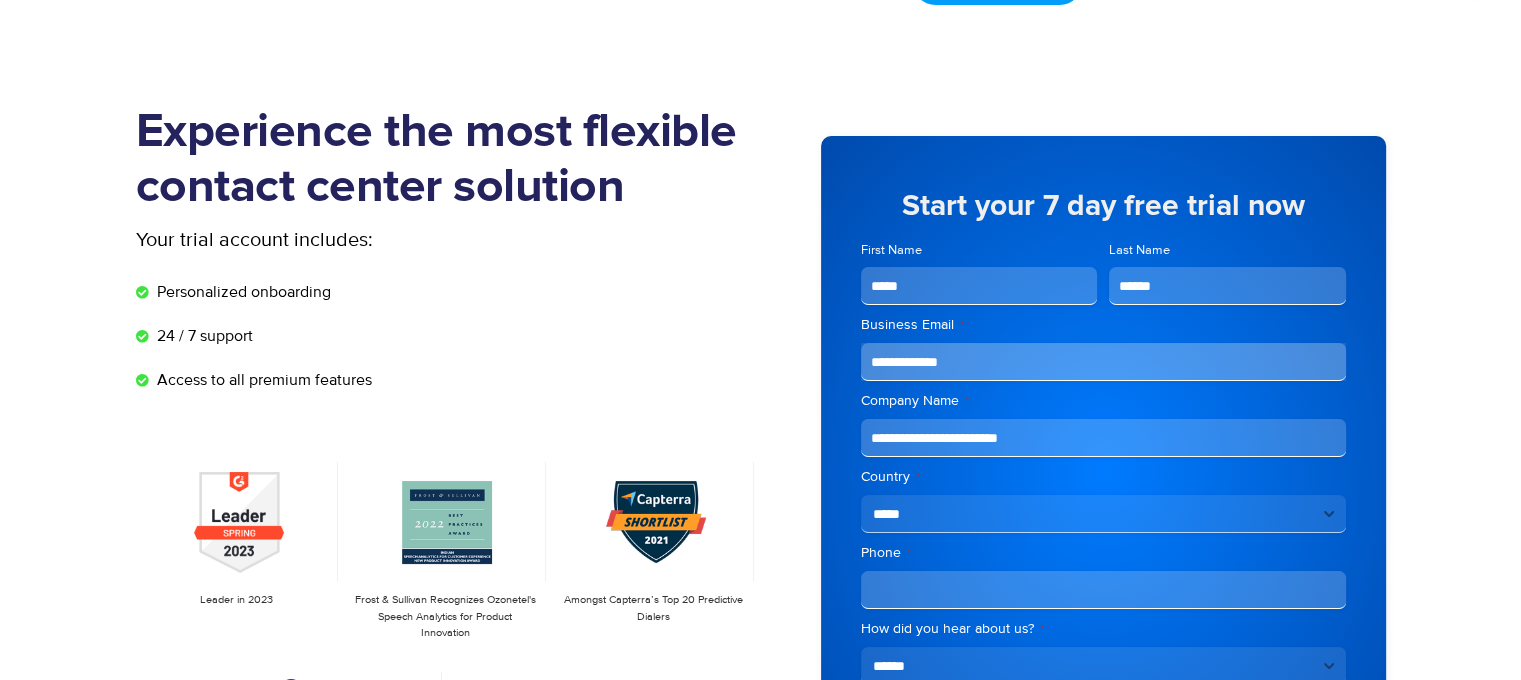 type on "**********" 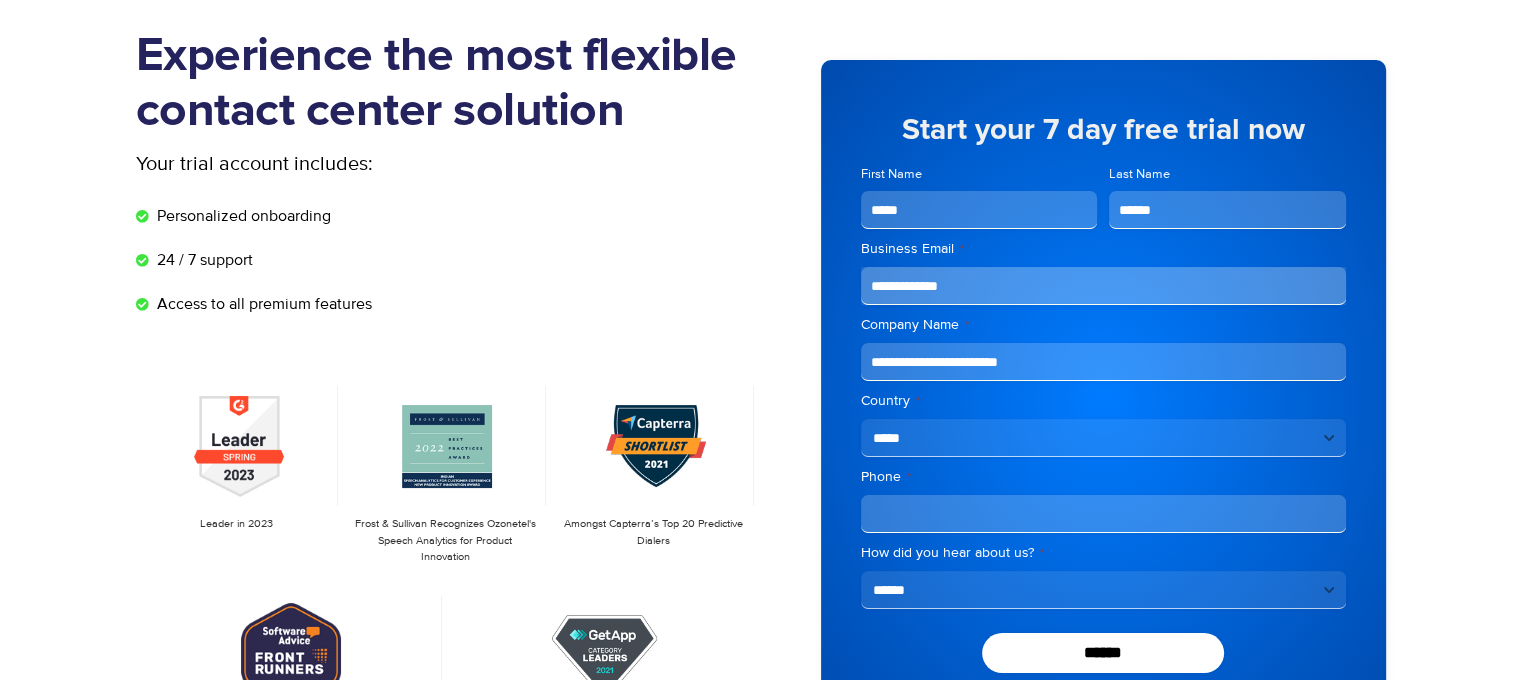 click on "Phone *" at bounding box center [1103, 514] 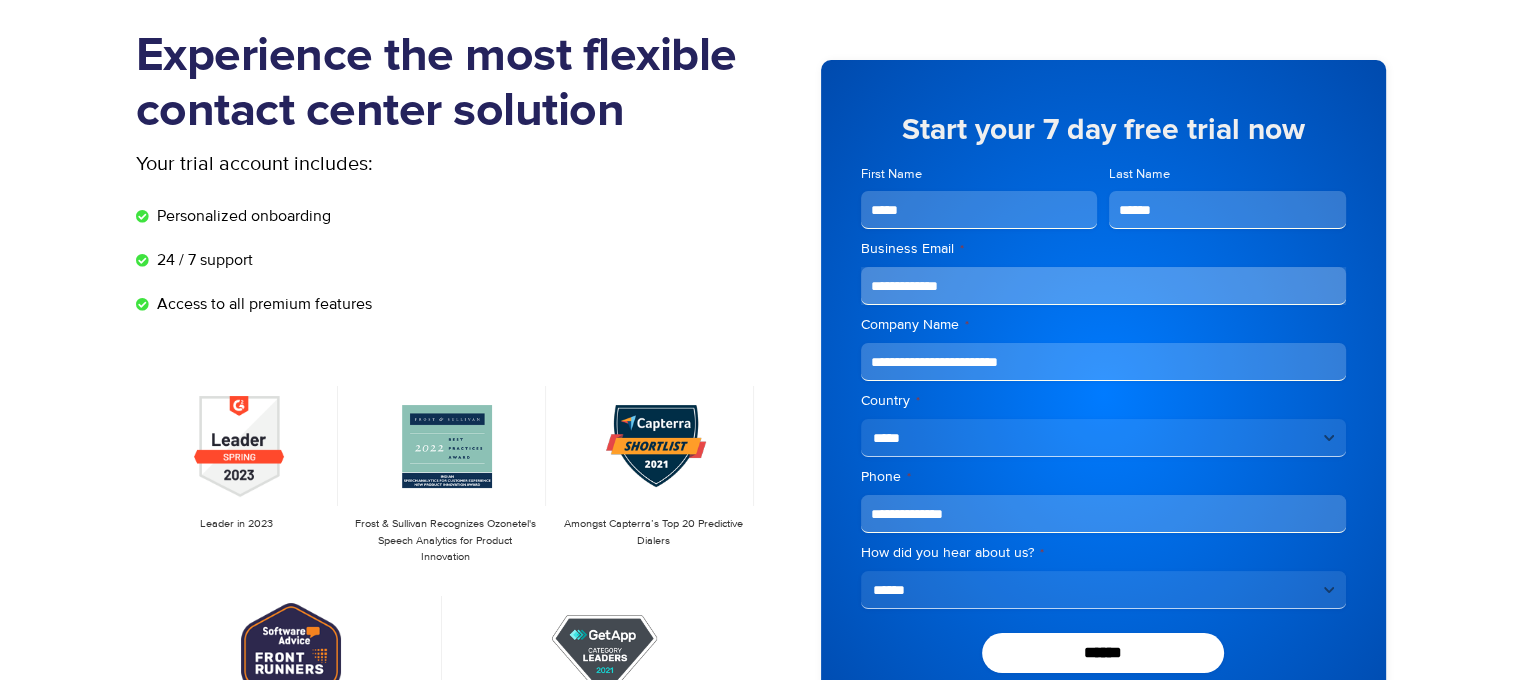 type on "**********" 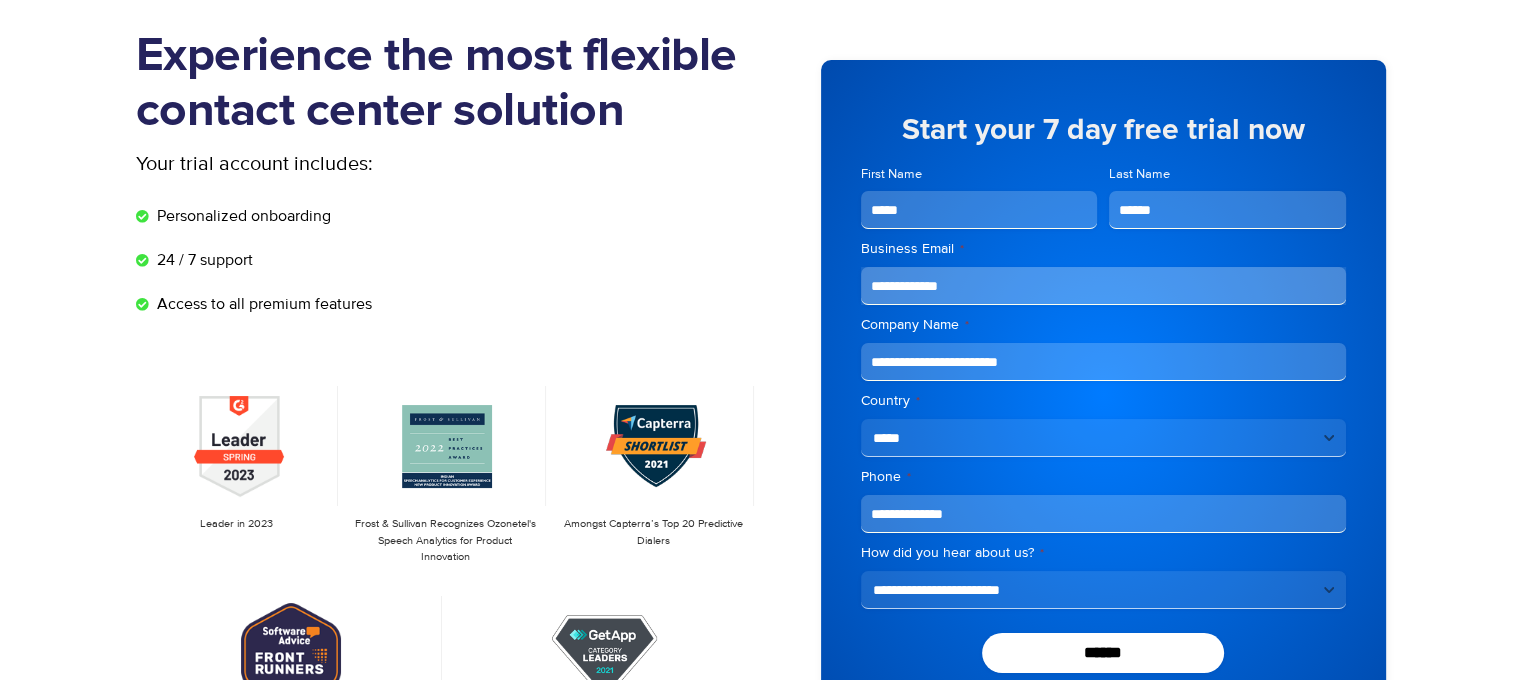click on "**********" at bounding box center [1103, 590] 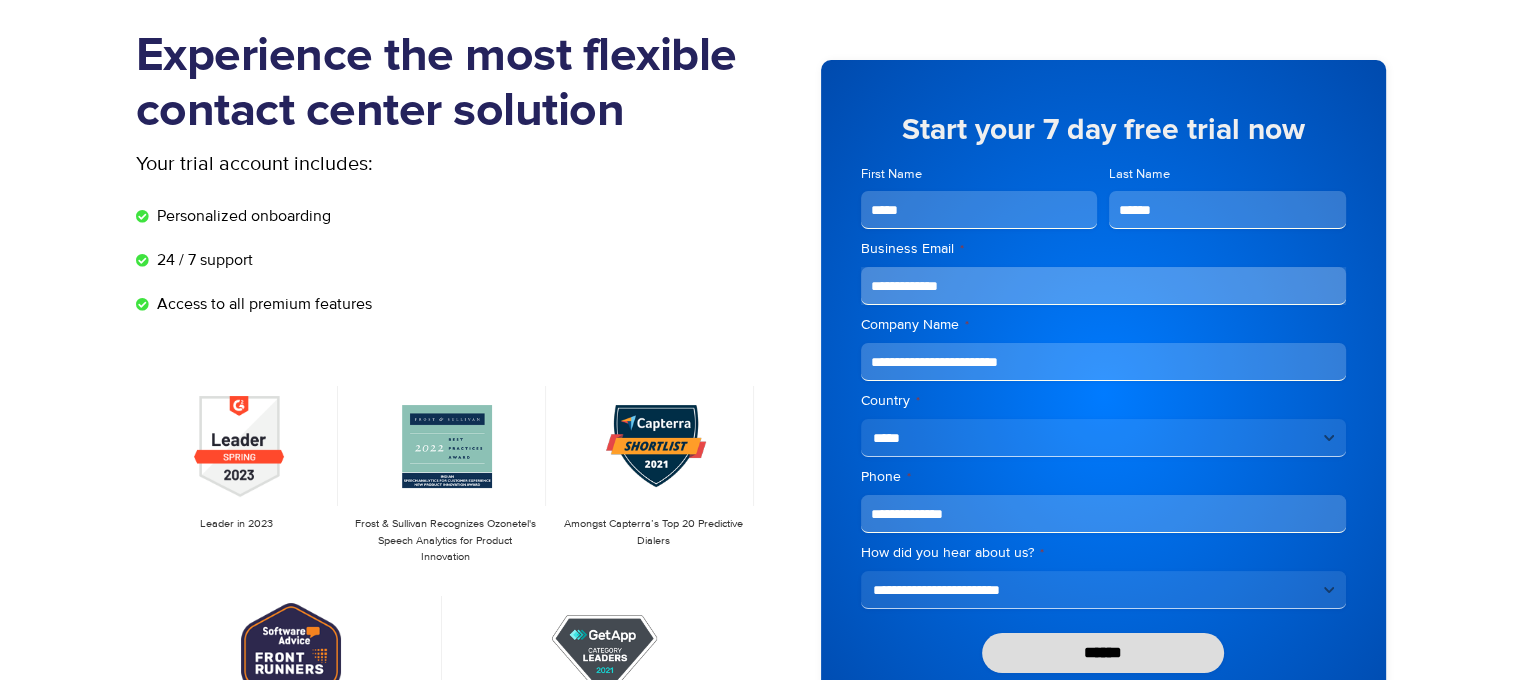 click on "******" at bounding box center (1103, 653) 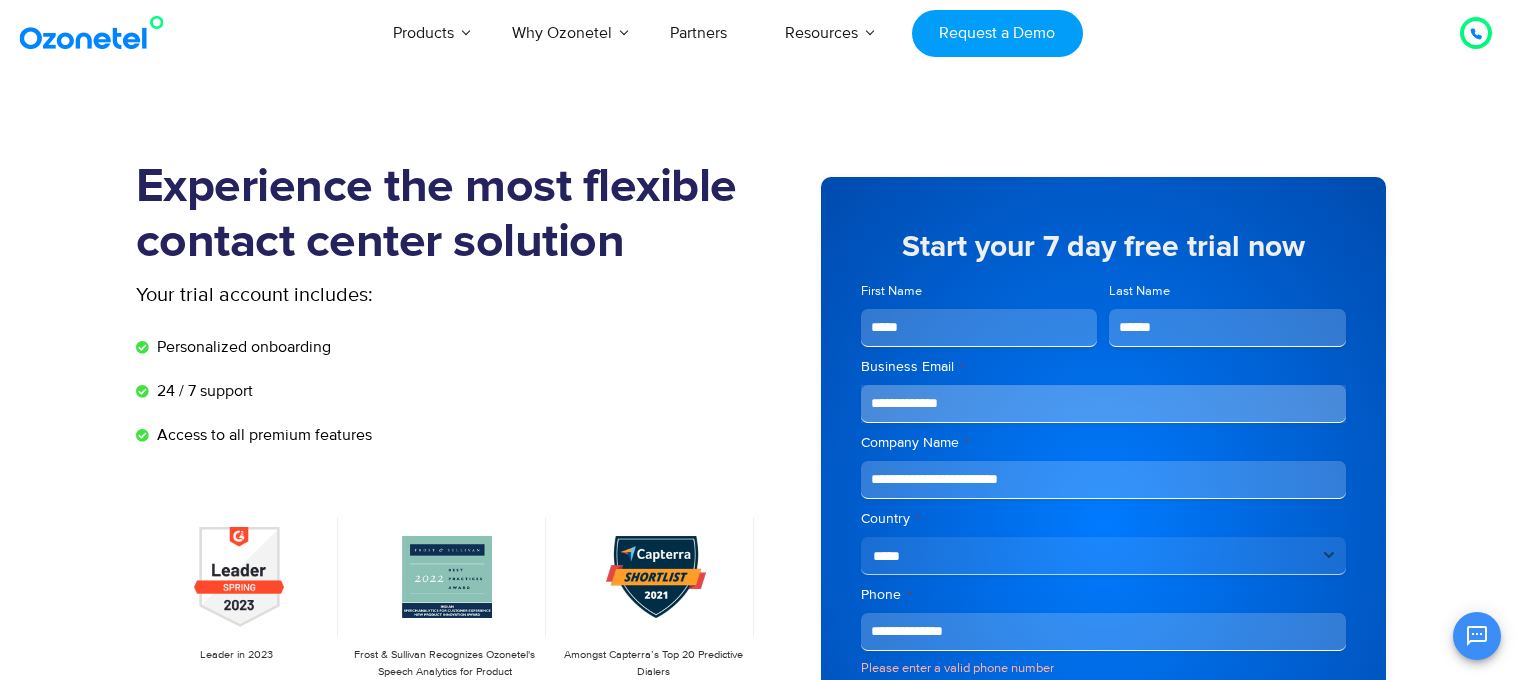 scroll, scrollTop: 0, scrollLeft: 0, axis: both 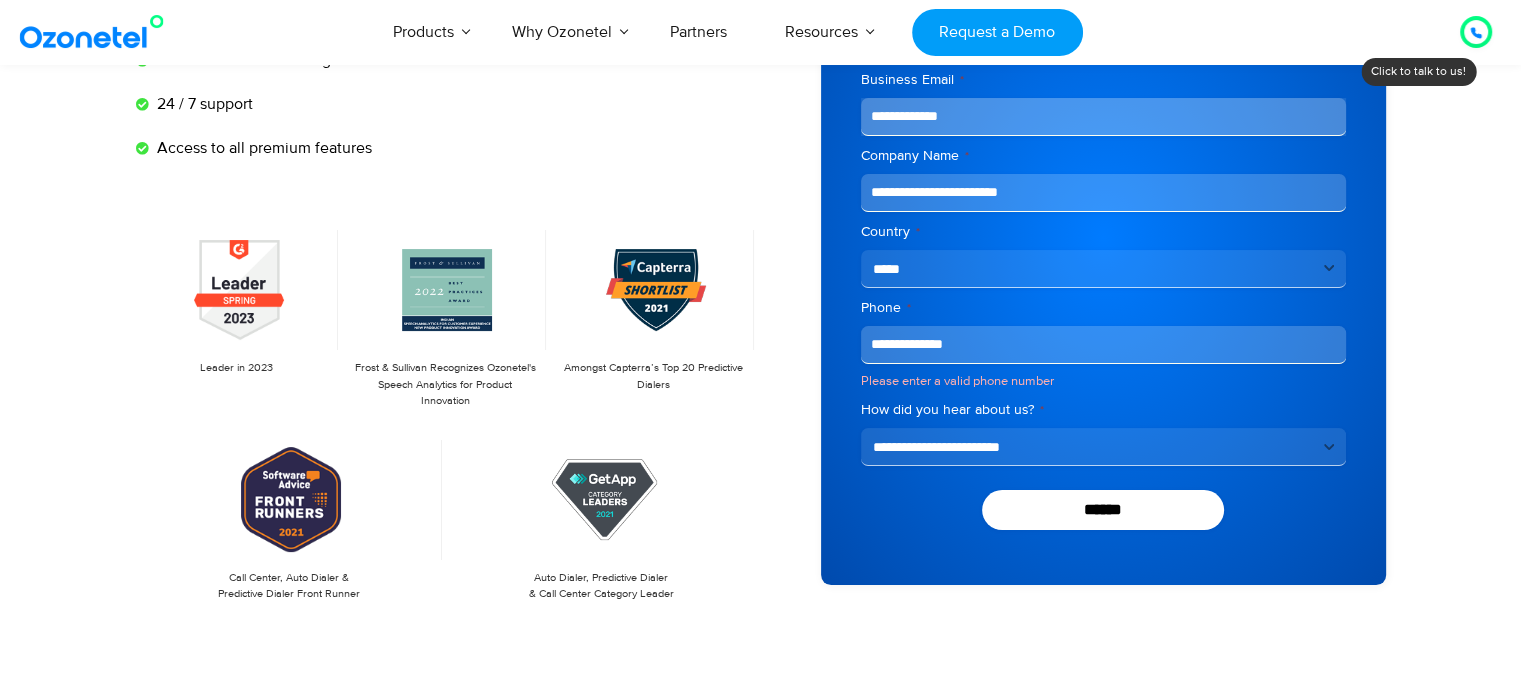 click on "**********" at bounding box center [1103, 345] 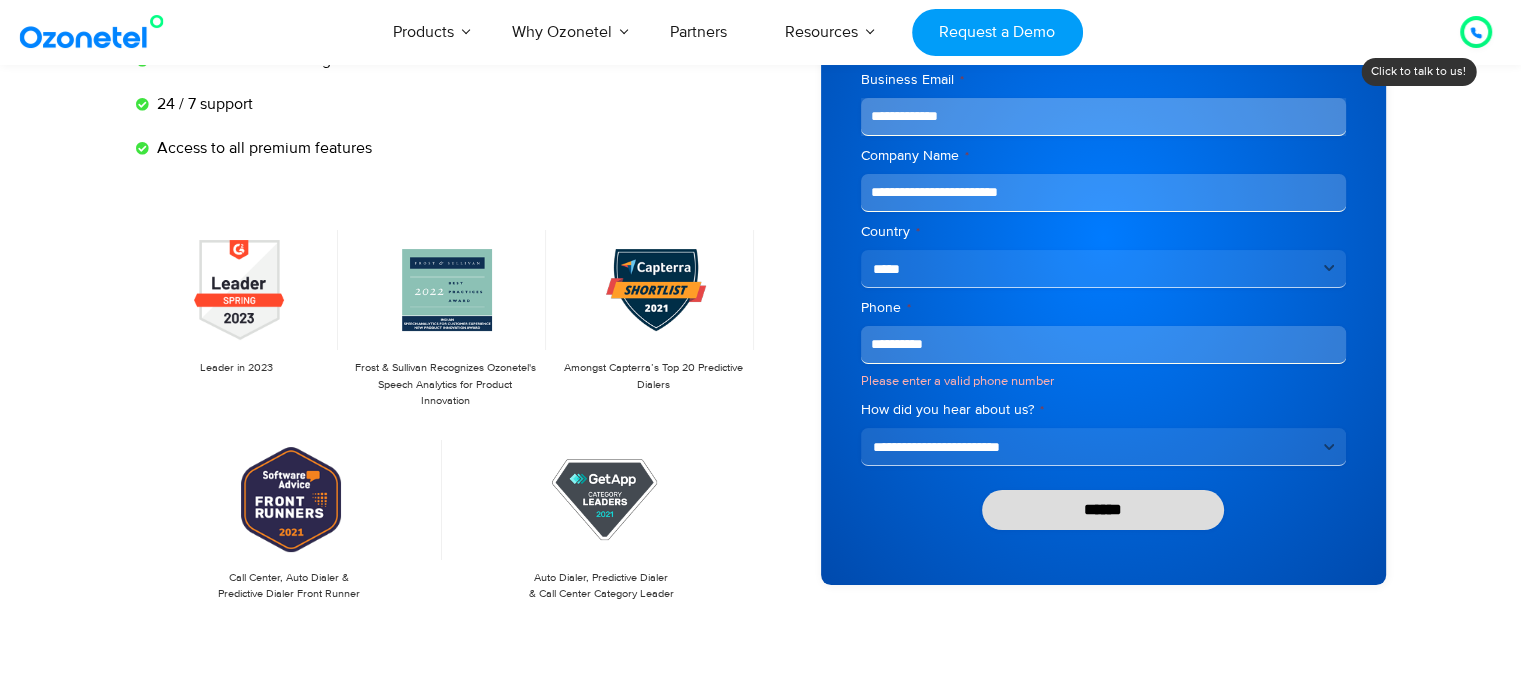 type on "**********" 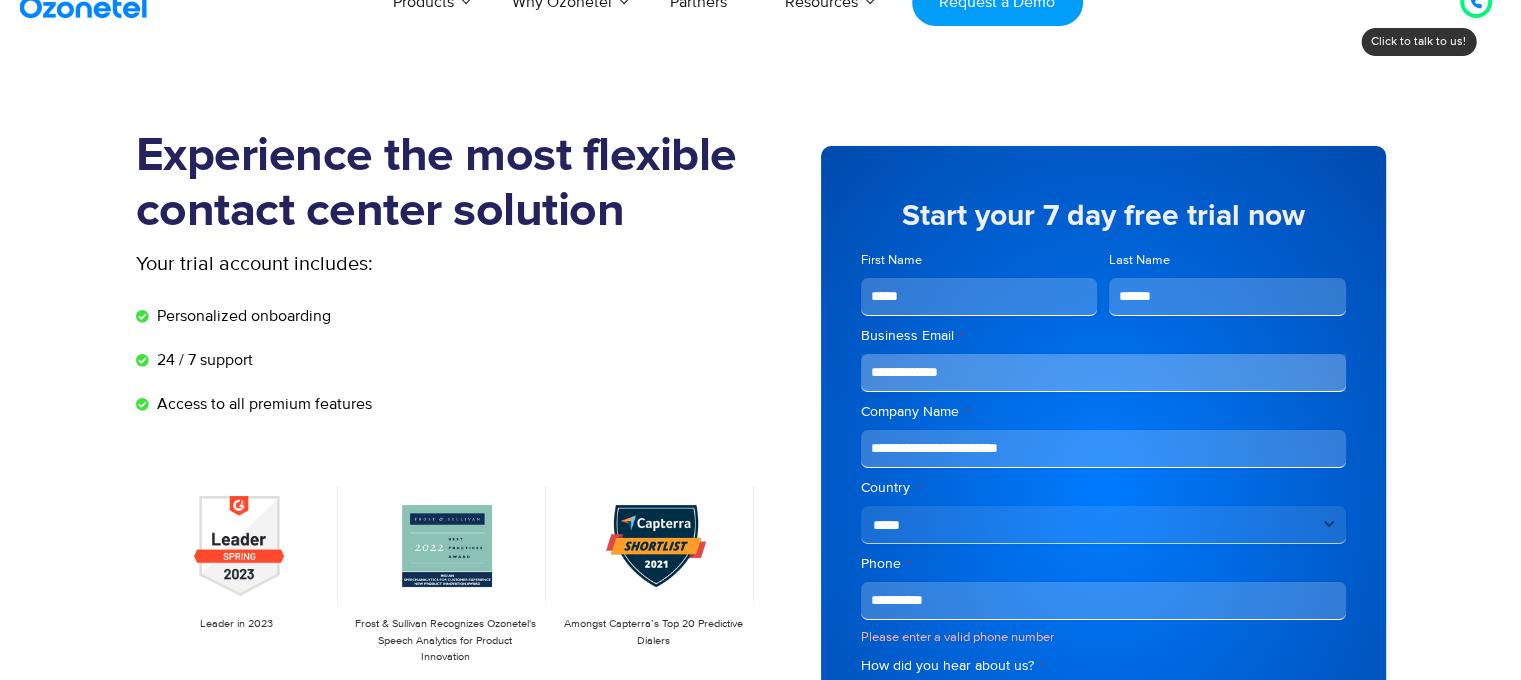 scroll, scrollTop: 23, scrollLeft: 0, axis: vertical 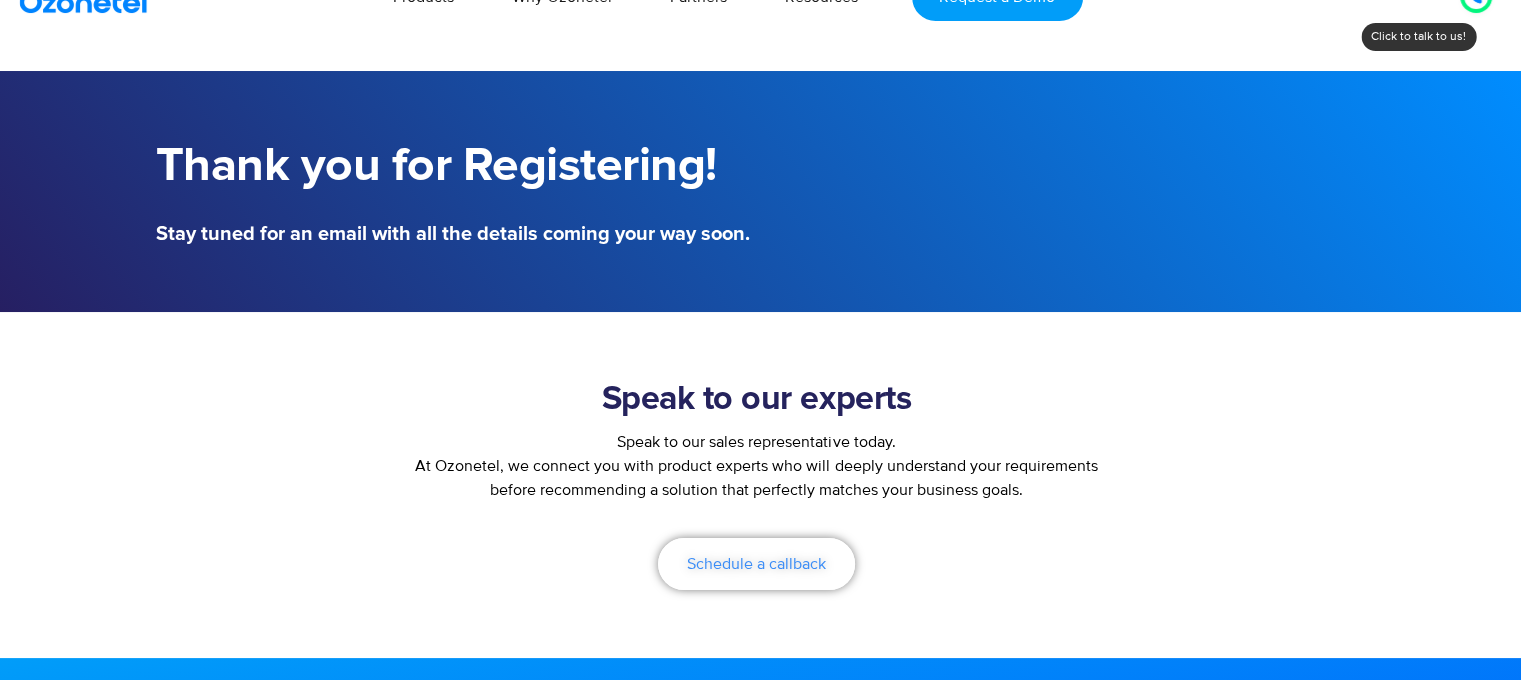 click on "Schedule a callback" at bounding box center [756, 564] 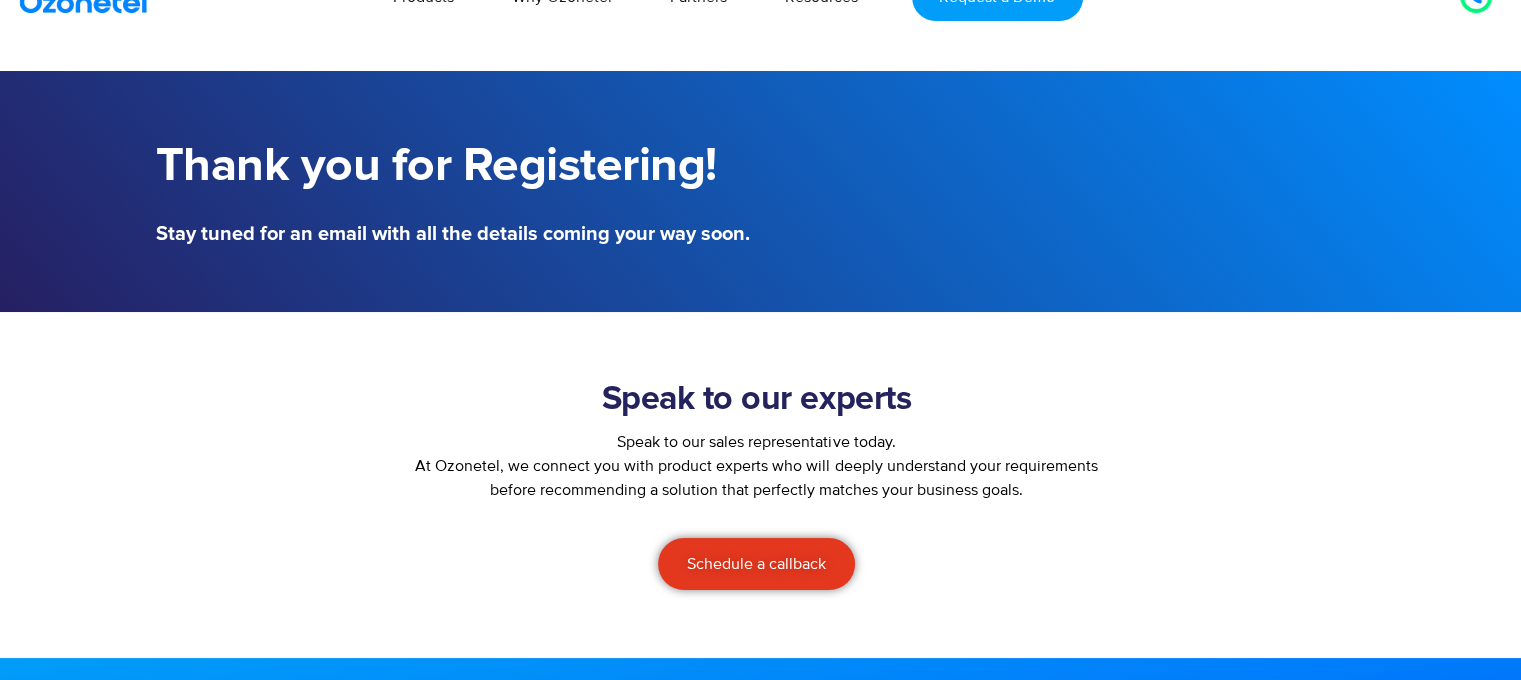 scroll, scrollTop: 0, scrollLeft: 0, axis: both 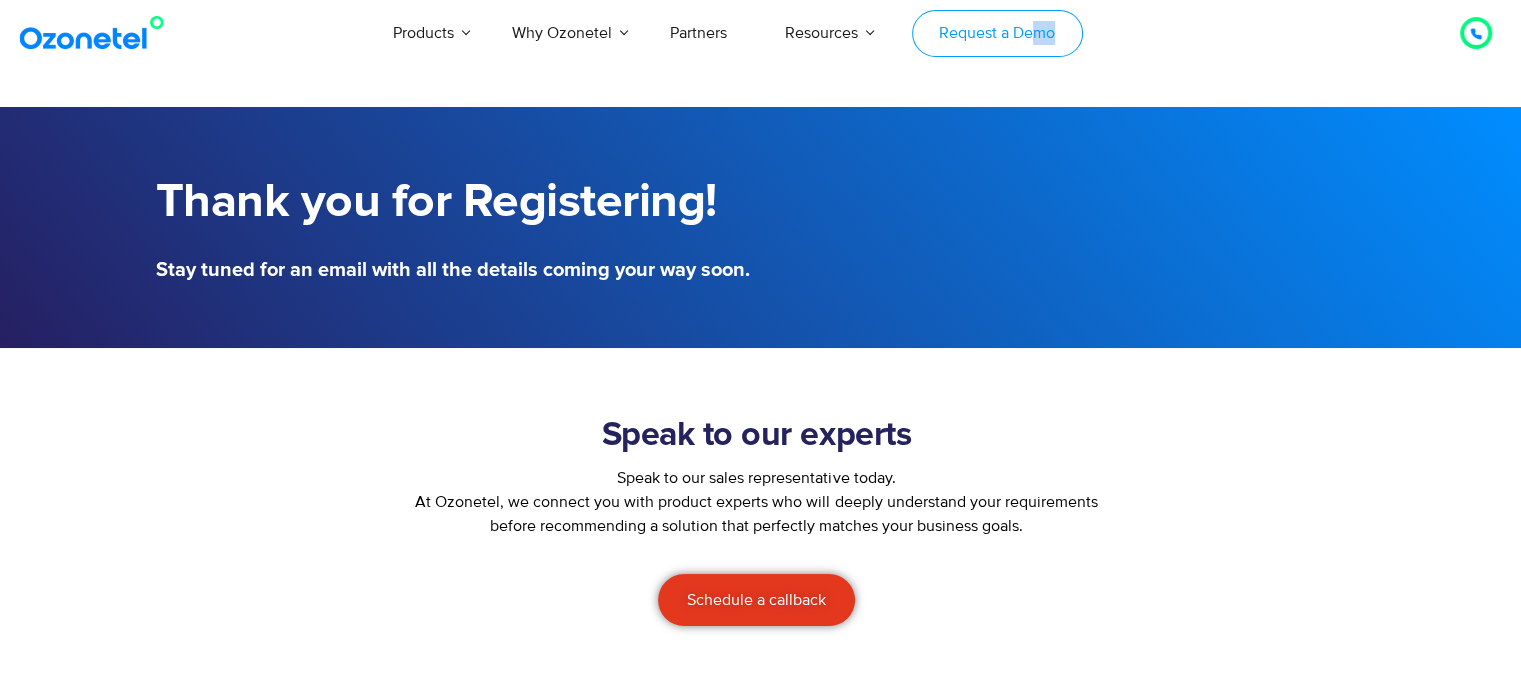 click on "Products
AI & CX
Voice AI Agents
Agent Assist
Voice of Customer
Quality Audits
Knowledge AI
Call Center Solution Complete call center on the cloud
Inbound Calling
Outbound Calling
Blended Call Center
CTI Integrations
Automated Telemarketing
Cloud Telephony
Sales Dialer Solution  Better Inbound Sales & Outreach
Click to Call
Auto Dialers
CRM Integrations
Virtual Number | IVR Number
Inside sales solution
Missed Call Solutions
Digital Channels
Whatsapp Business Solution
Intercom Integration
Ozonetel CX Hub Unified customer experience platform
Omnichannel Routing
Conversational AI
Speech Analytics
Business Phone System Organize your calls
Auto Attendant
Contact Manager
New Product Launch Power Instant Conversations with Customers using CXi Switch Visit now Learn More
Why Ozonetel
Industry Solutions For
Direct to Consumer" at bounding box center [723, 33] 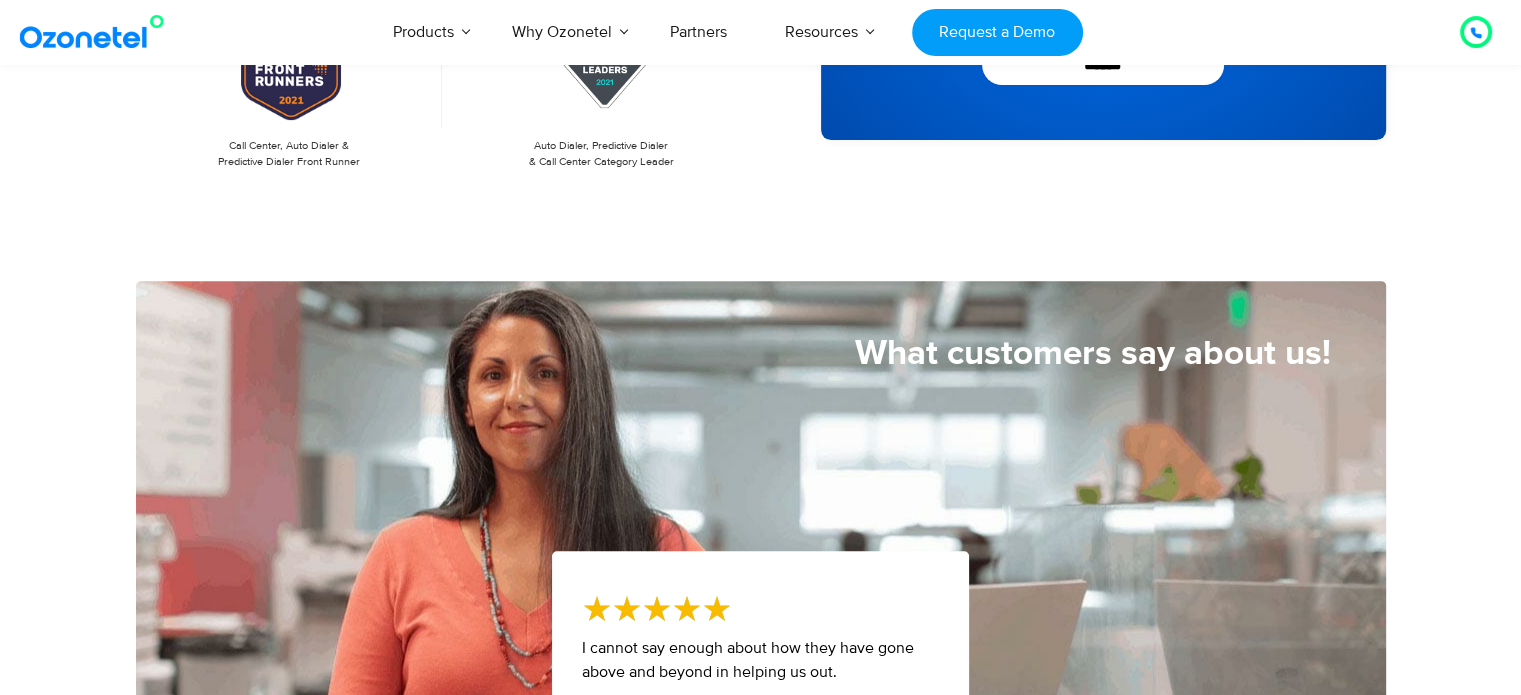 scroll, scrollTop: 1028, scrollLeft: 0, axis: vertical 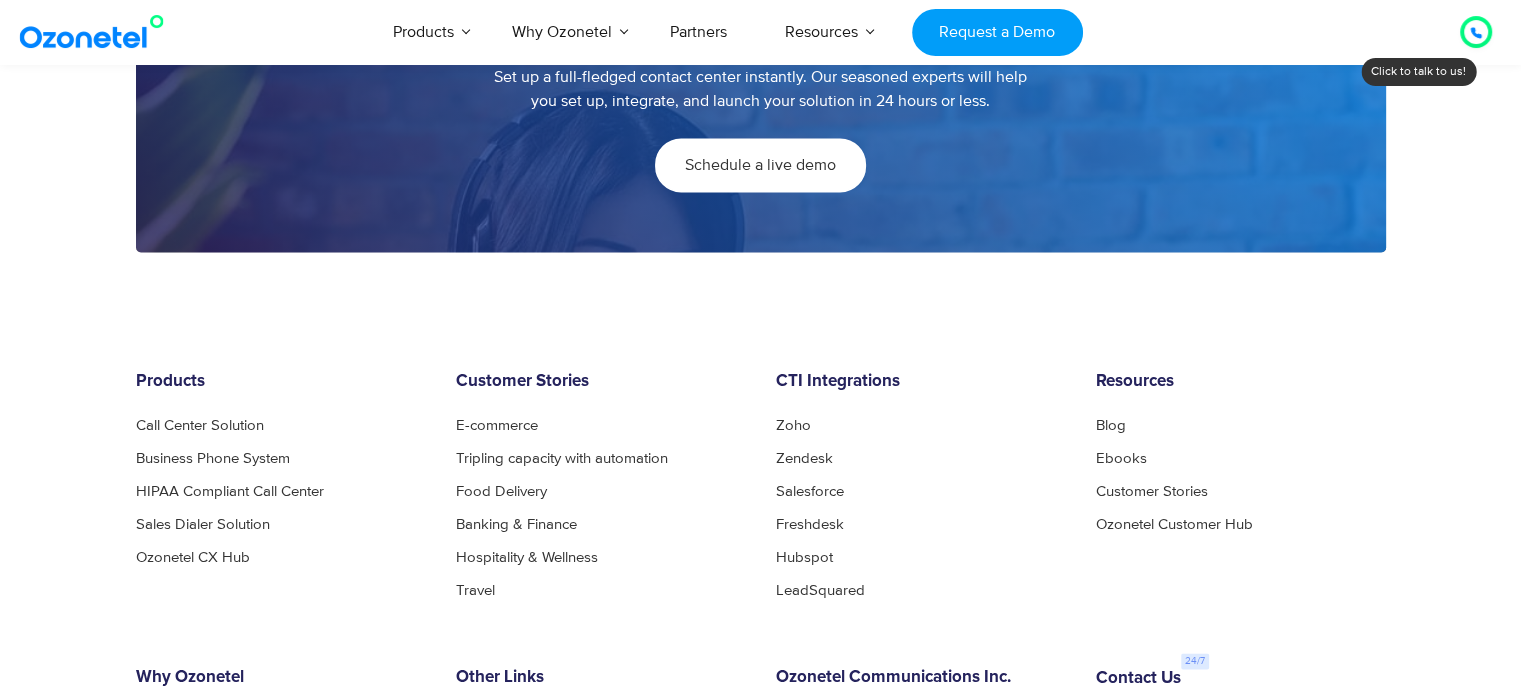 click on "Schedule a live demo" at bounding box center (760, 165) 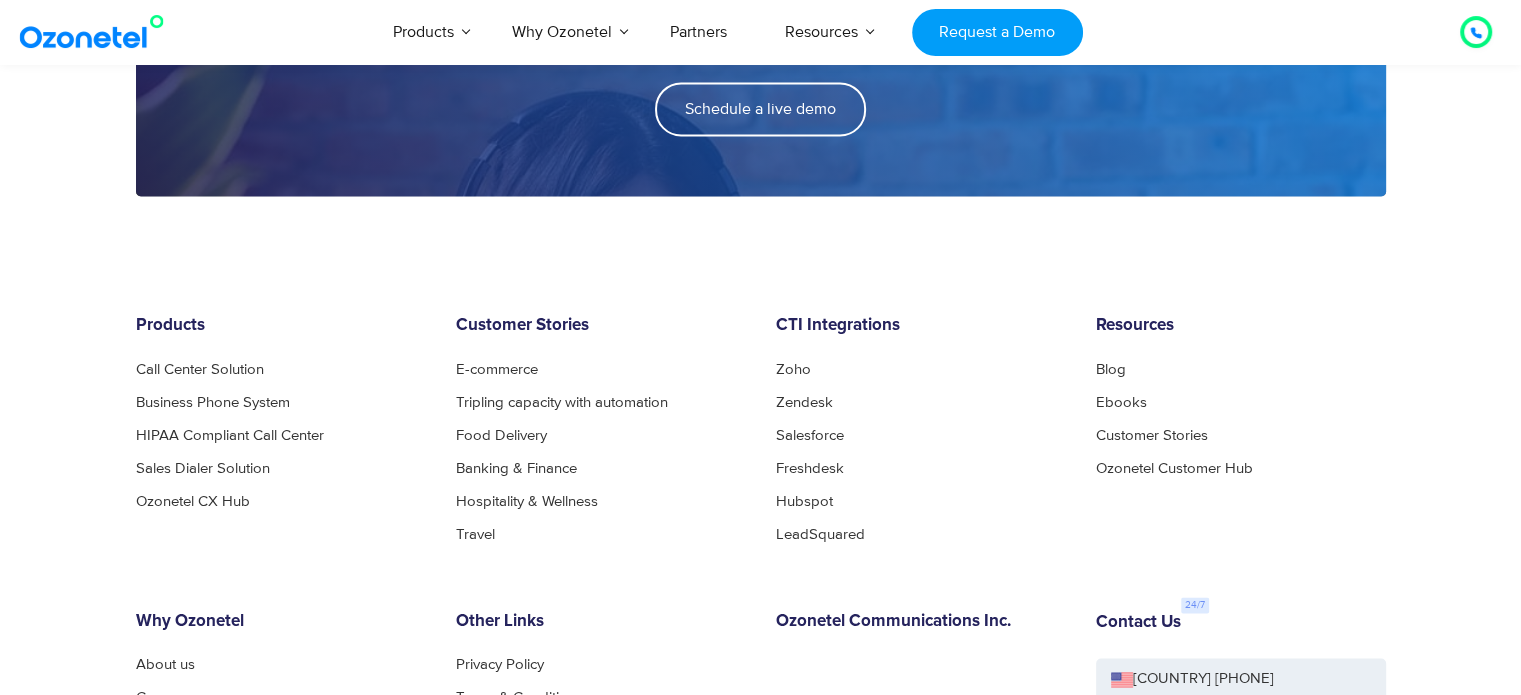 scroll, scrollTop: 2976, scrollLeft: 0, axis: vertical 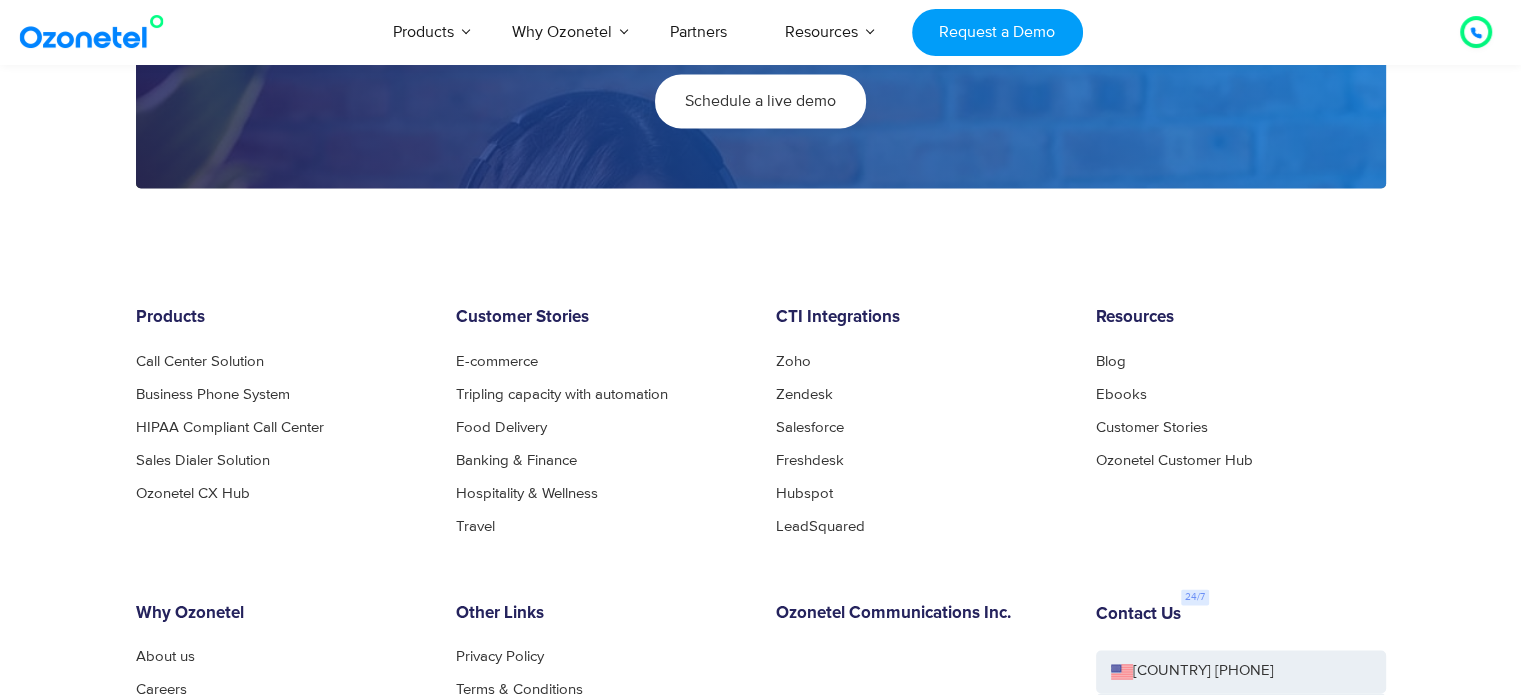 click on "Schedule a live demo" at bounding box center (760, 101) 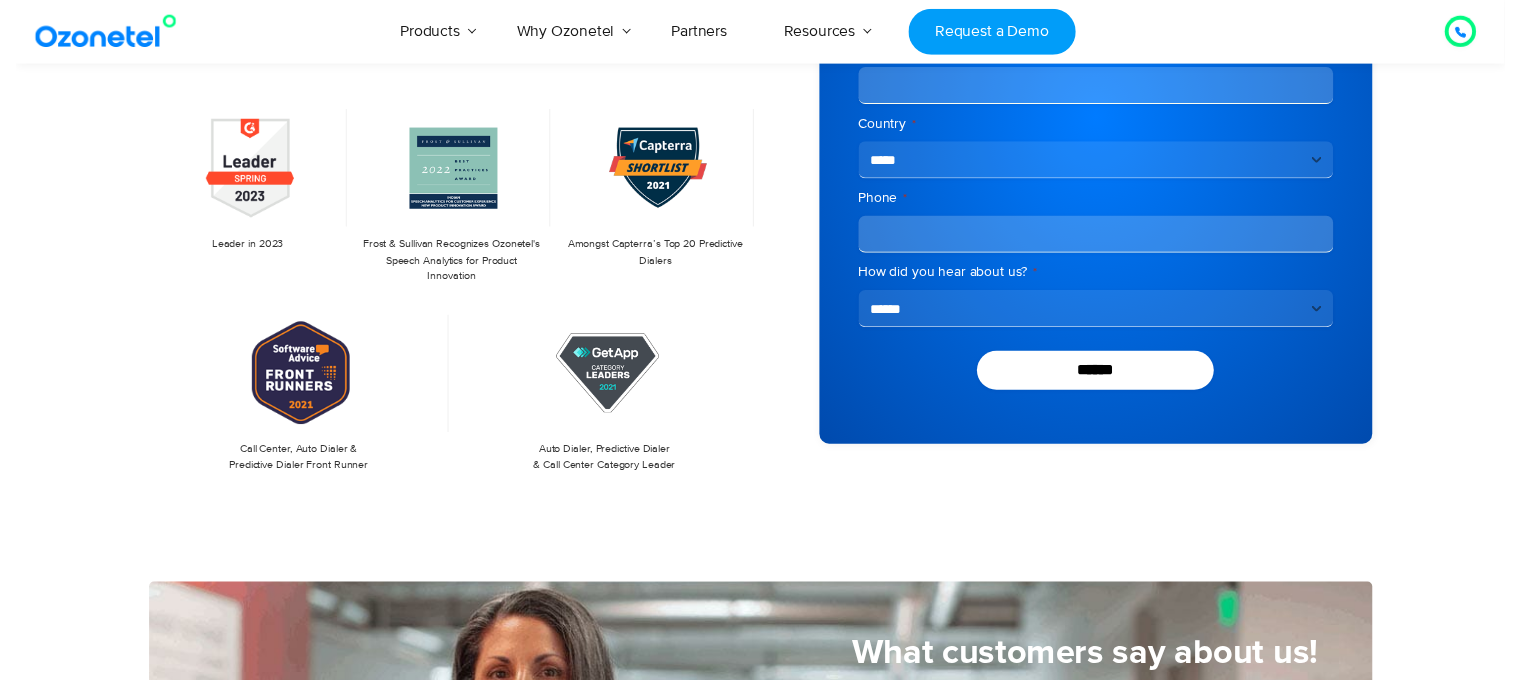 scroll, scrollTop: 0, scrollLeft: 0, axis: both 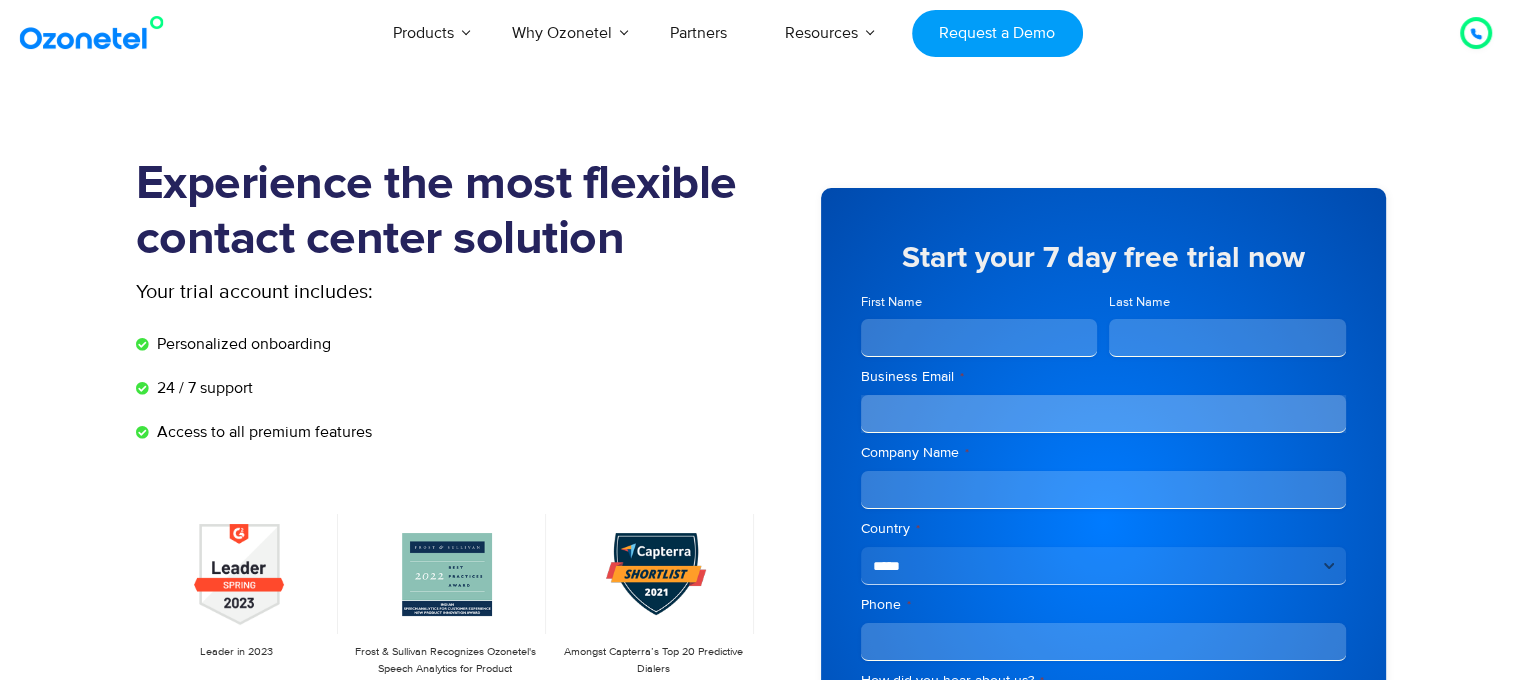 click on "First Name" at bounding box center [979, 338] 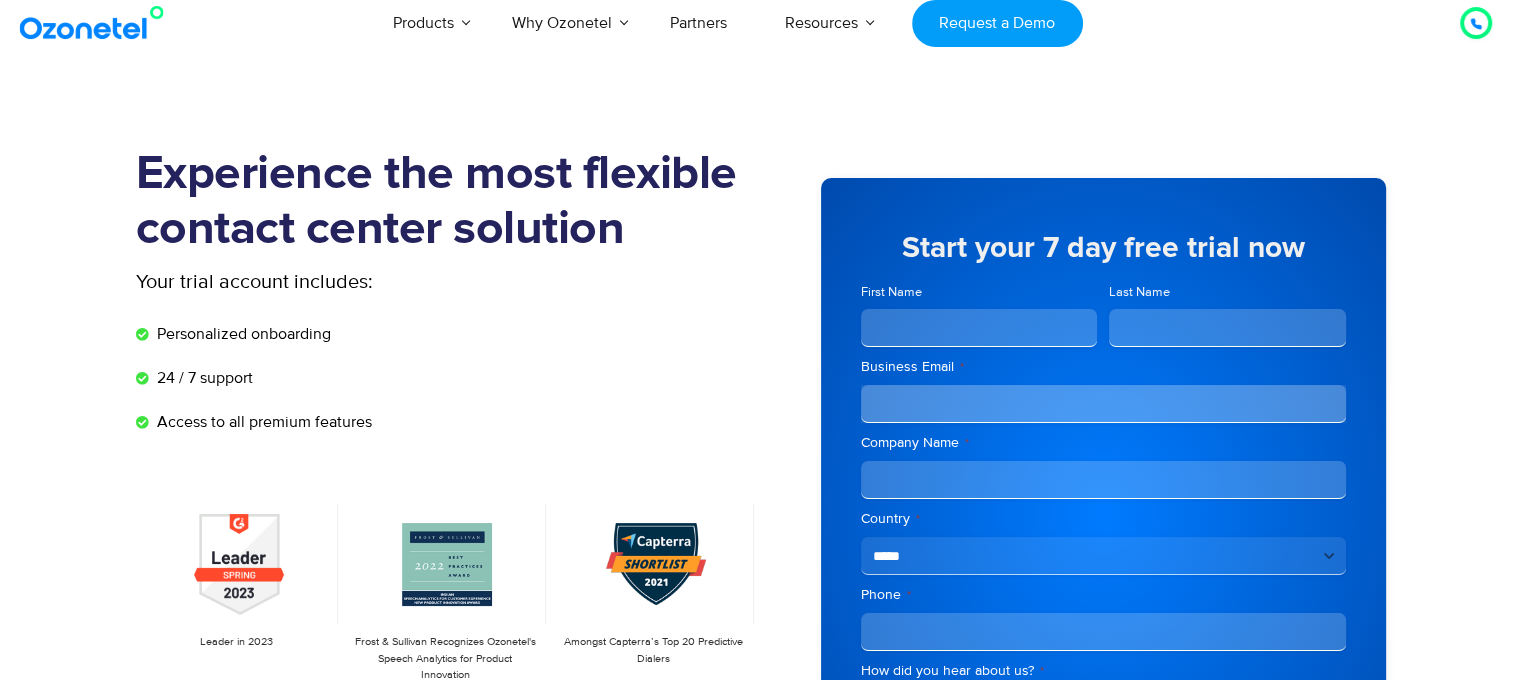 scroll, scrollTop: 0, scrollLeft: 0, axis: both 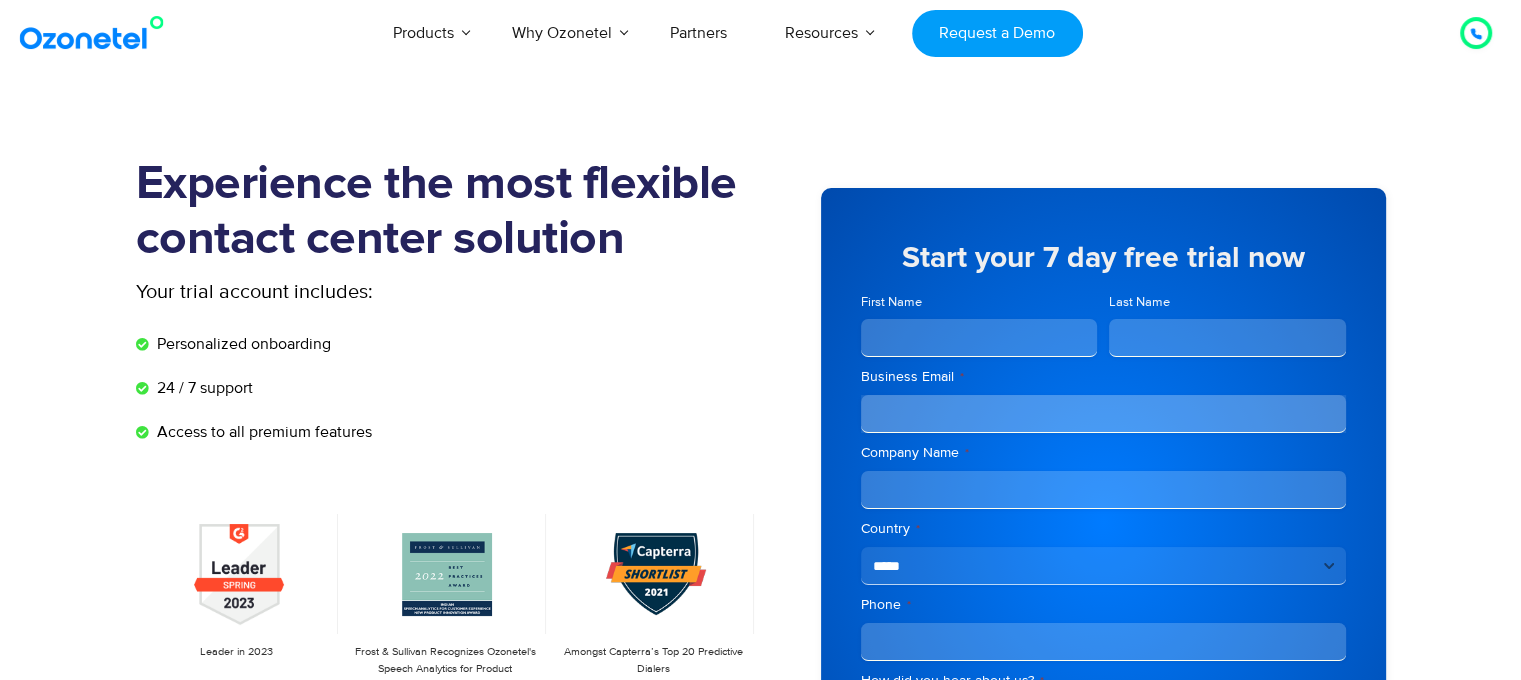 click on "24 / 7 support" at bounding box center (202, 388) 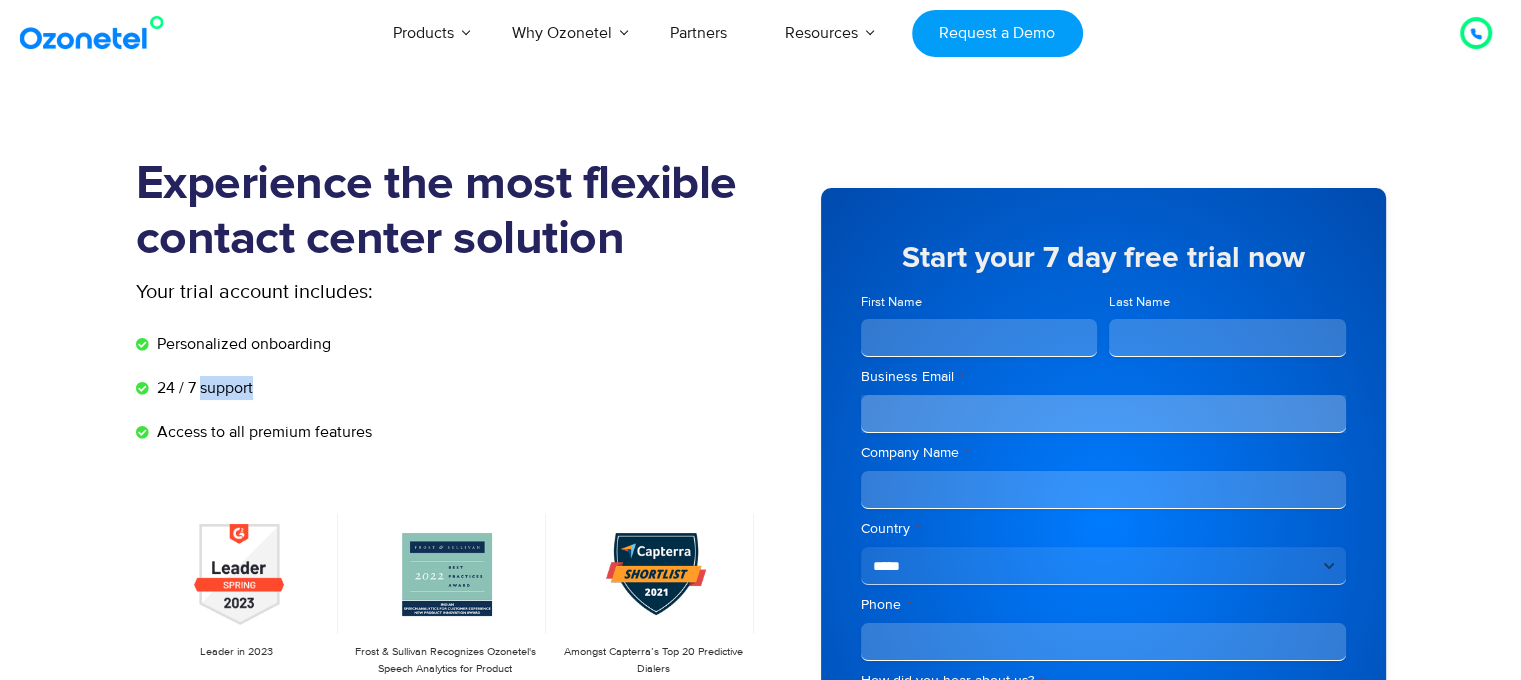 click on "24 / 7 support" at bounding box center (202, 388) 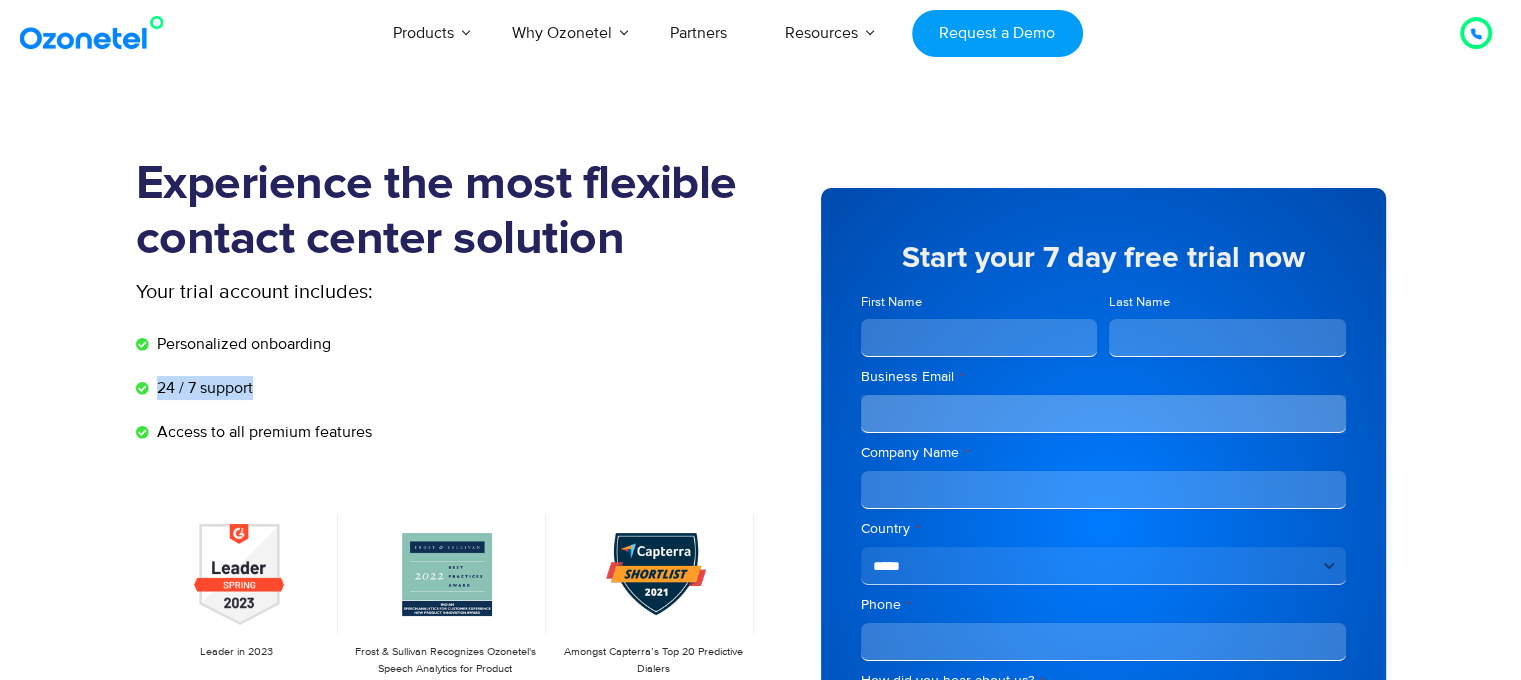 click on "24 / 7 support" at bounding box center [202, 388] 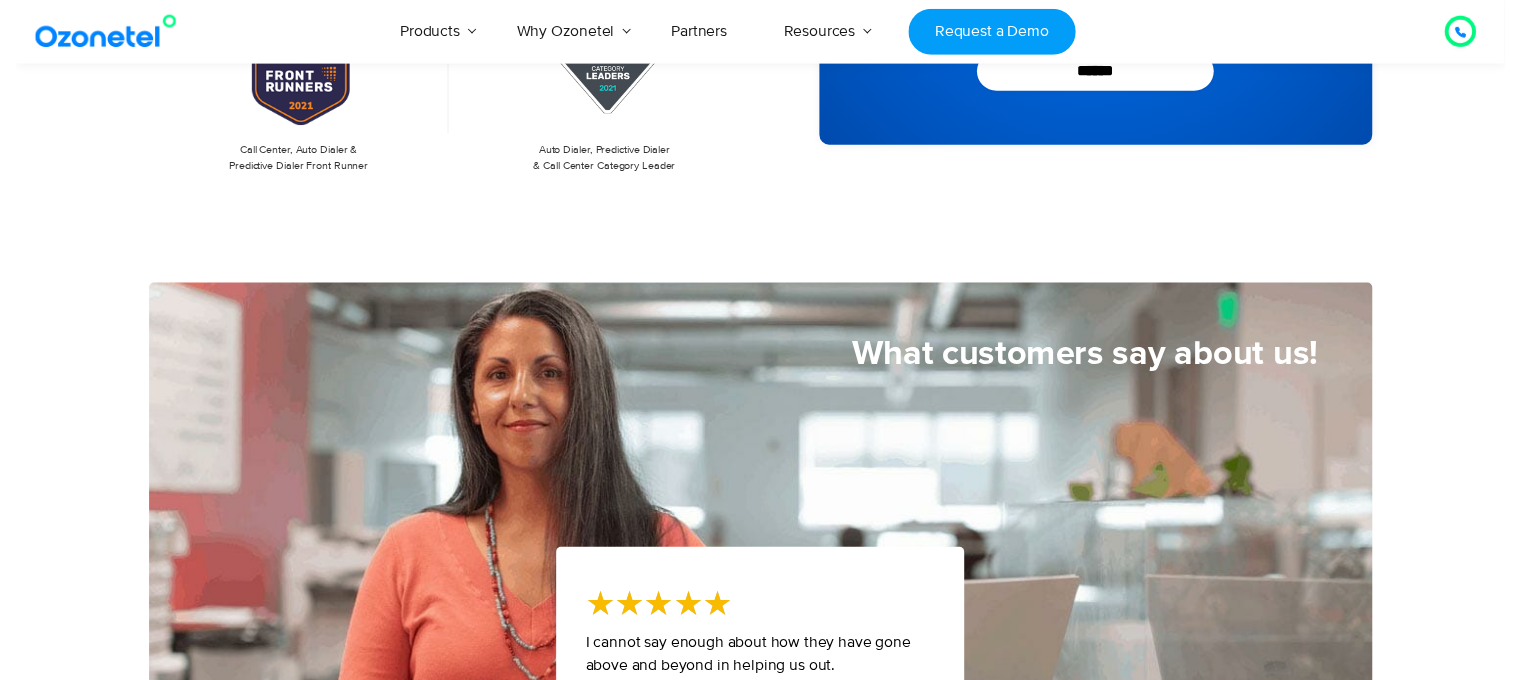scroll, scrollTop: 0, scrollLeft: 0, axis: both 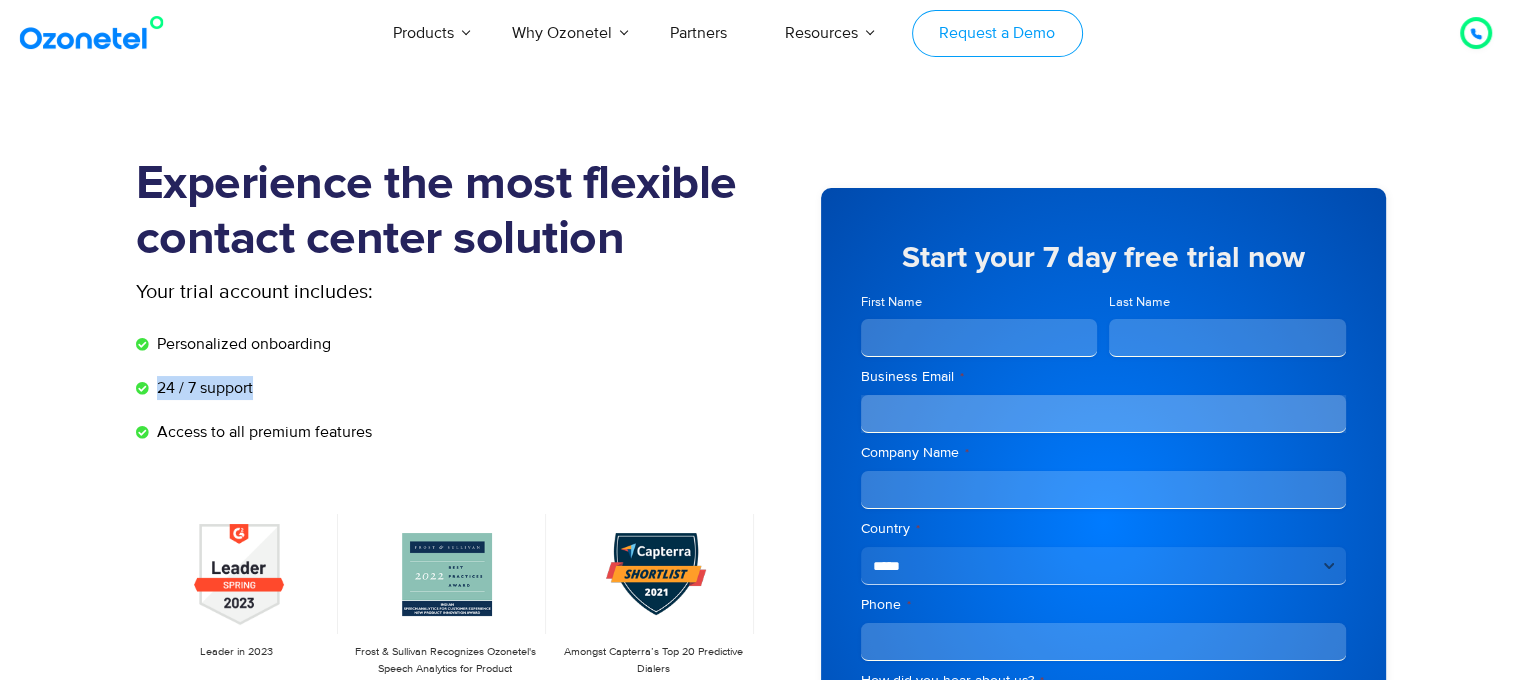 click on "Request a Demo" at bounding box center (997, 33) 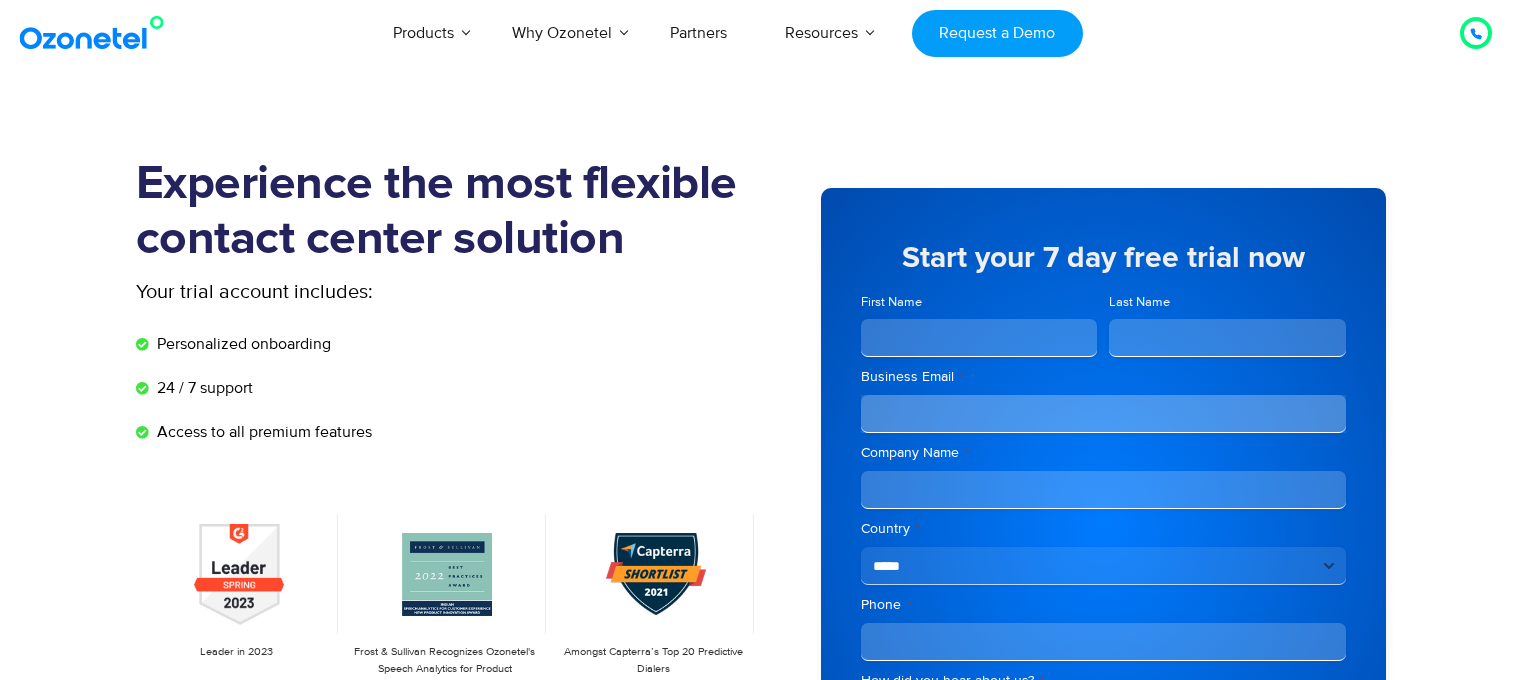 scroll, scrollTop: 0, scrollLeft: 0, axis: both 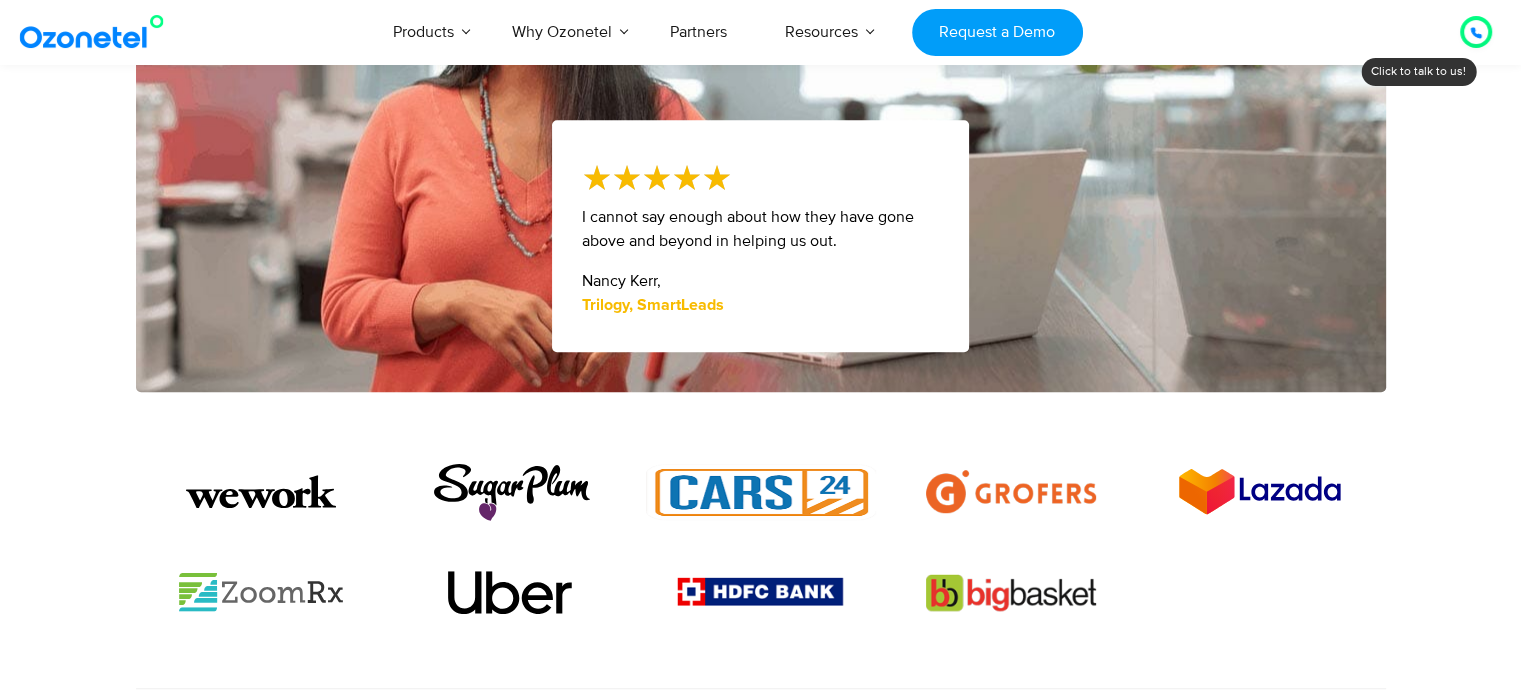 click on "I cannot say enough about how they have gone above and beyond in helping us out." at bounding box center (748, 229) 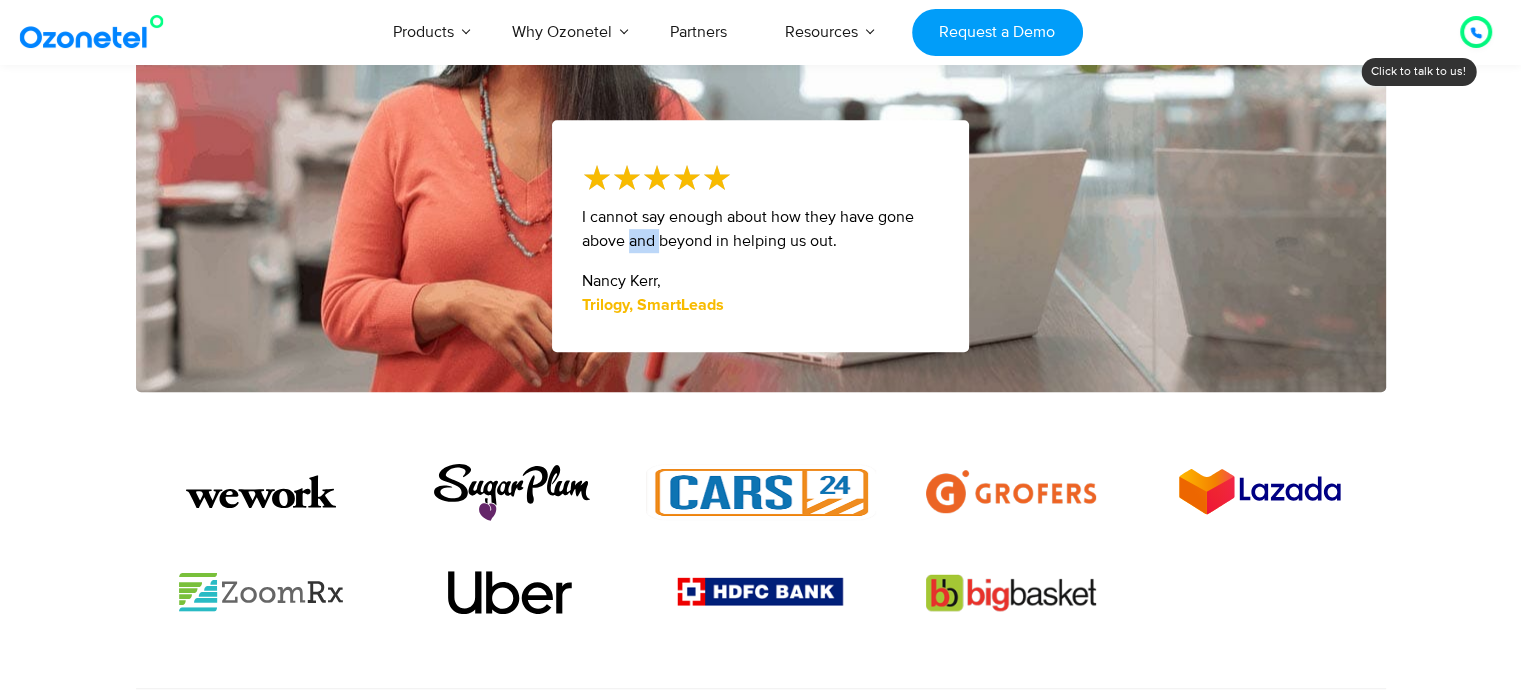 click on "I cannot say enough about how they have gone above and beyond in helping us out." at bounding box center [748, 229] 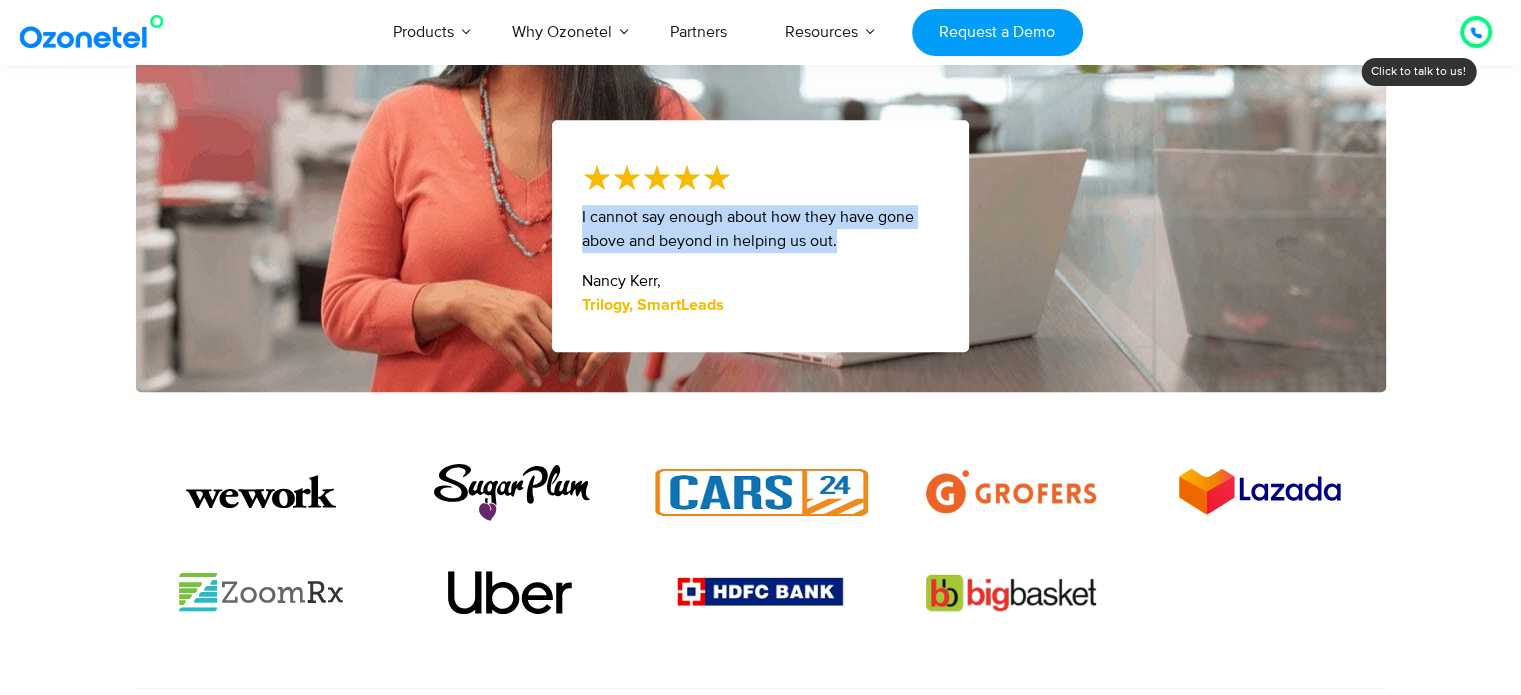 click on "I cannot say enough about how they have gone above and beyond in helping us out." at bounding box center (748, 229) 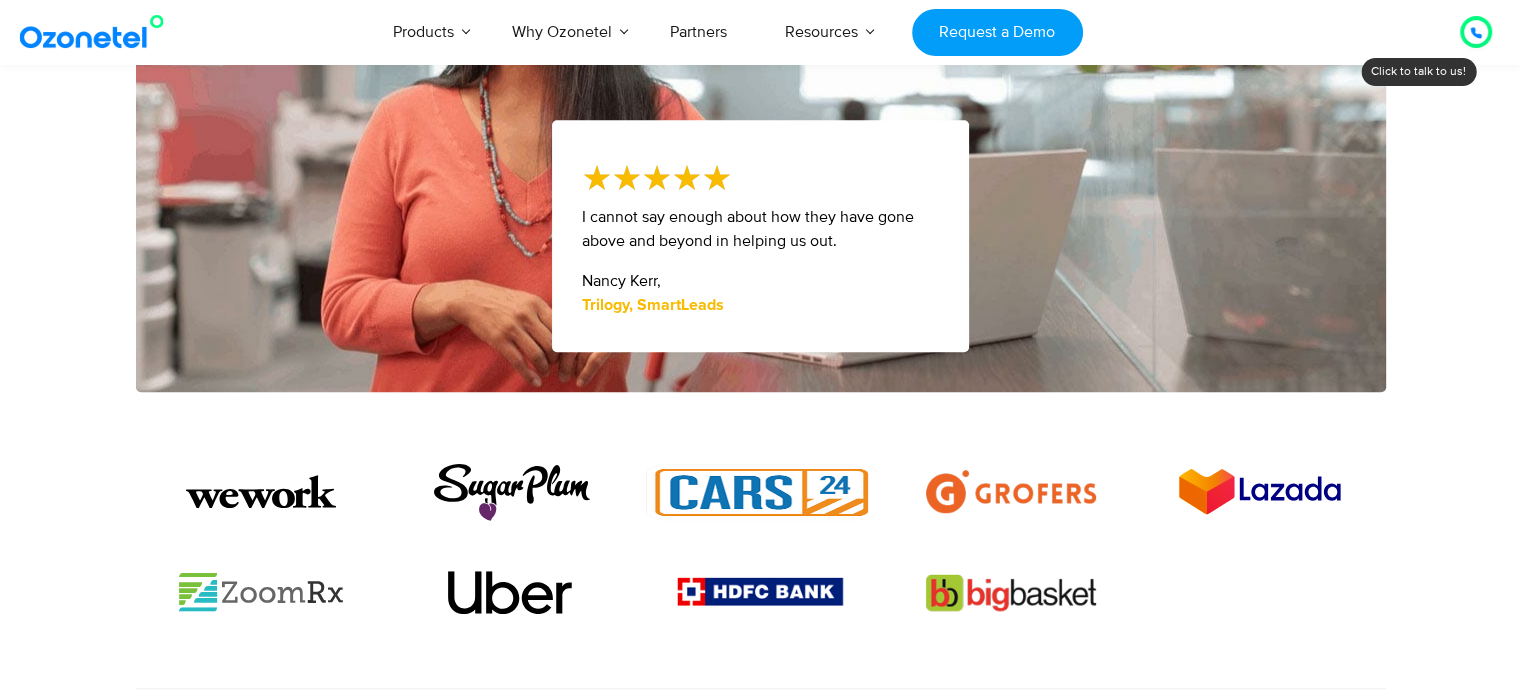 click on "Nancy Kerr," at bounding box center (621, 281) 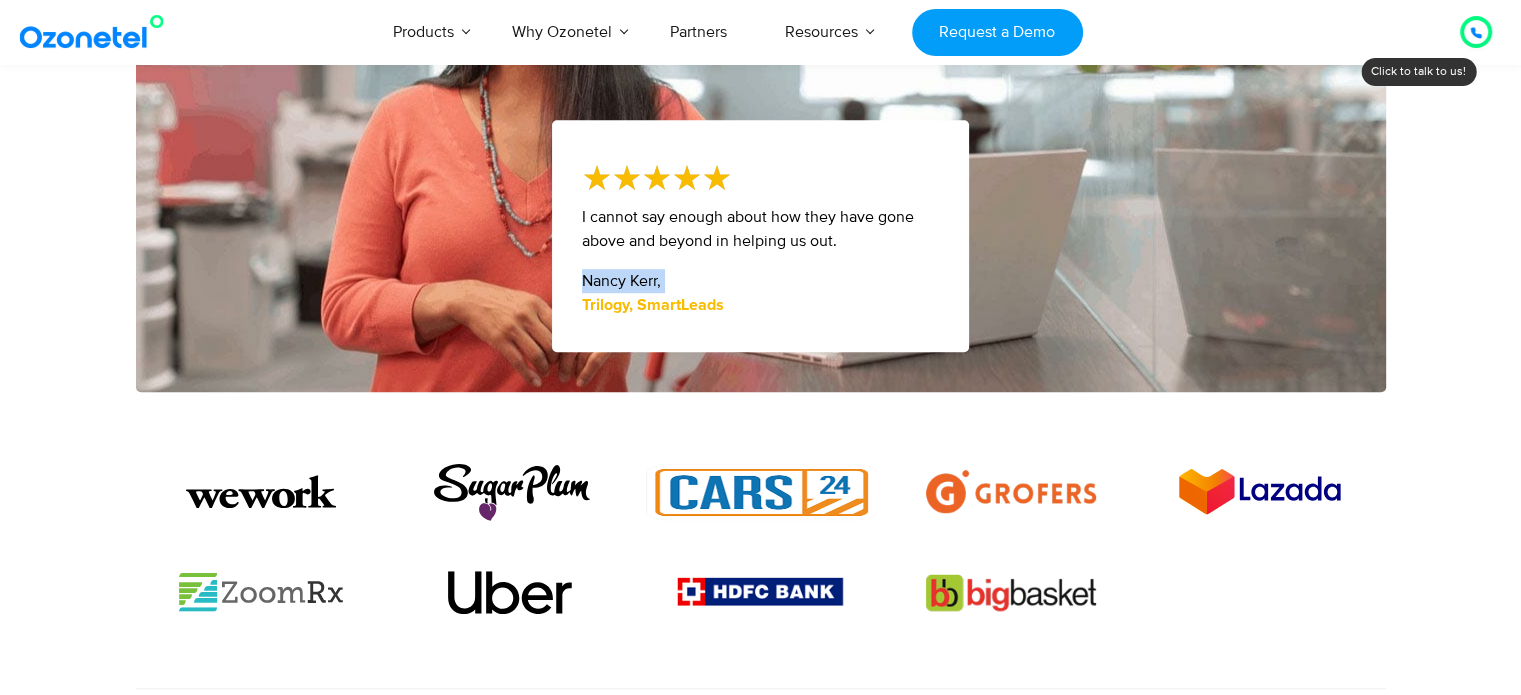 click on "Nancy Kerr," at bounding box center (621, 281) 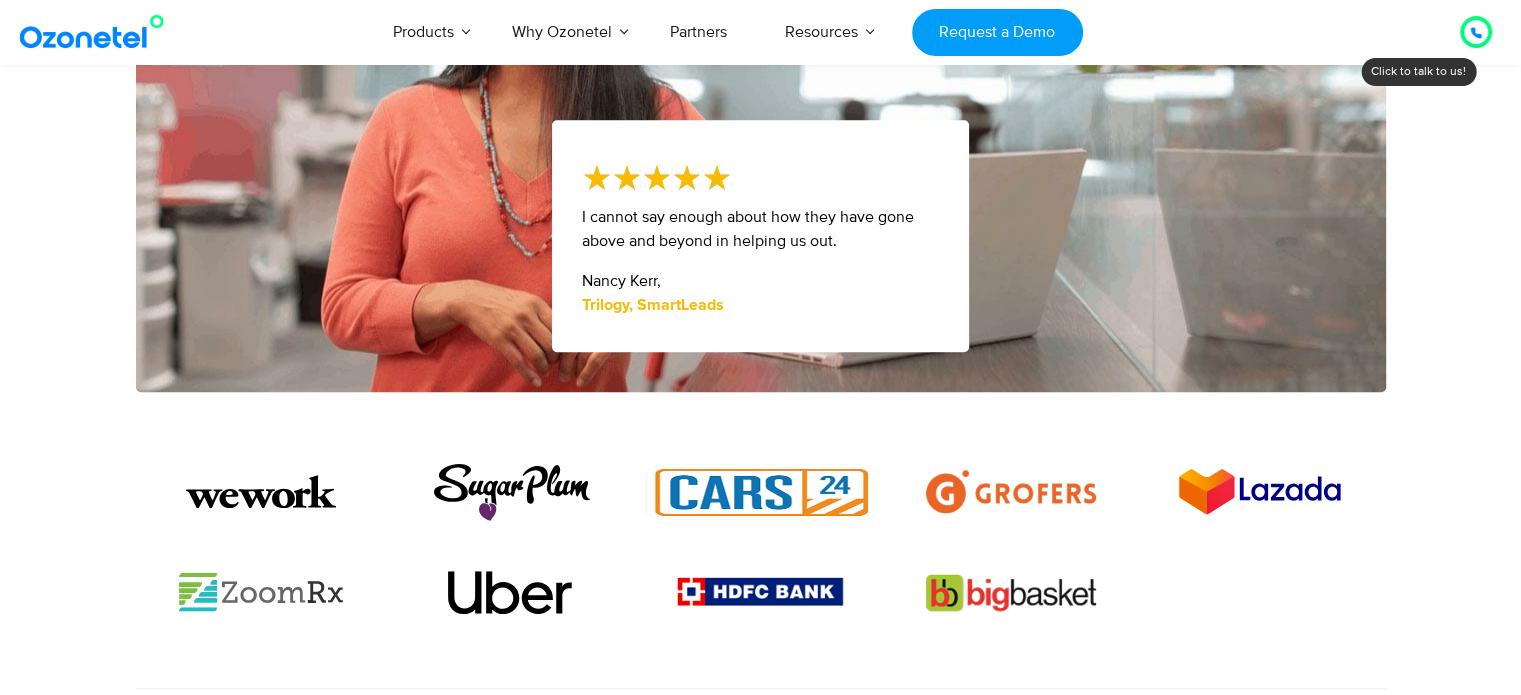 click on "★ ★ ★ ★ ★   5/5
I cannot say enough about how they have gone above and beyond in helping us out.
Nancy Kerr,
Trilogy, SmartLeads" at bounding box center (760, 236) 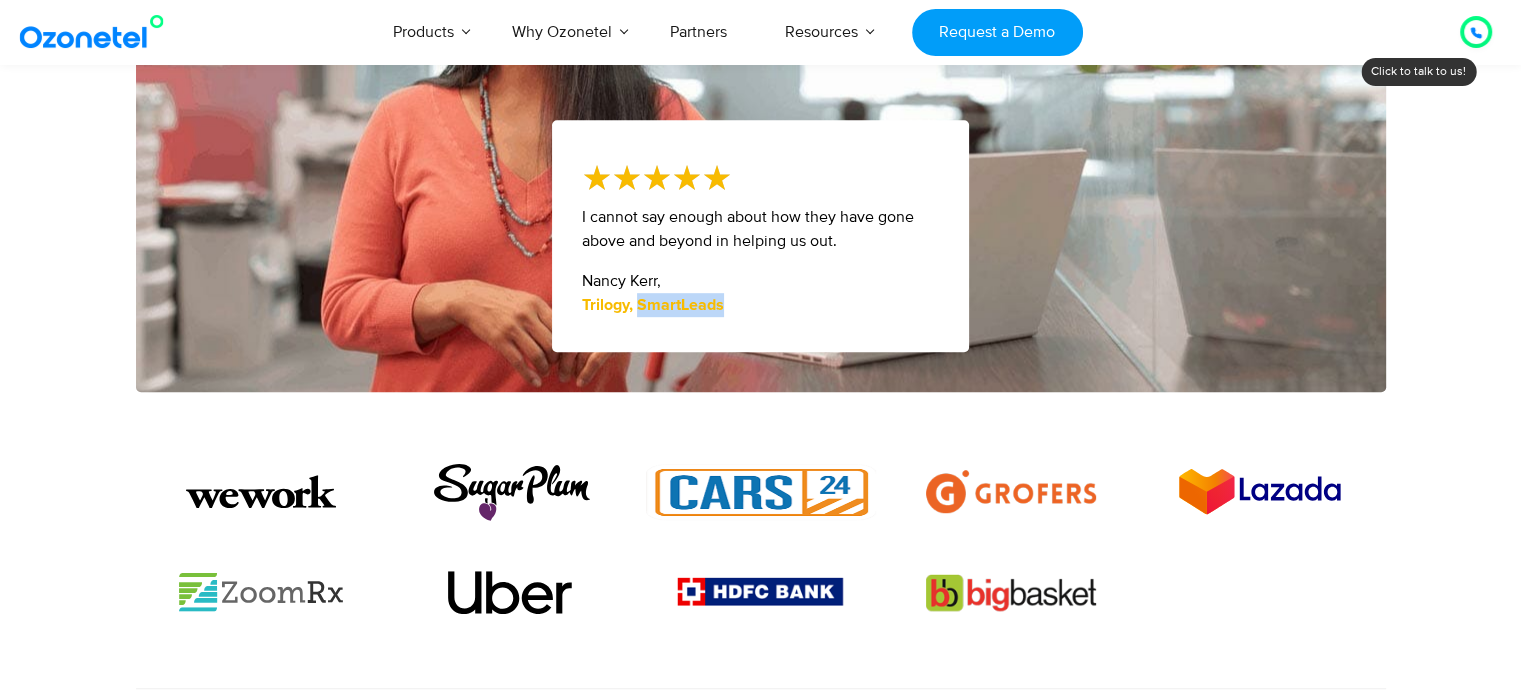 click on "★ ★ ★ ★ ★   5/5
I cannot say enough about how they have gone above and beyond in helping us out.
Nancy Kerr,
Trilogy, SmartLeads" at bounding box center [760, 236] 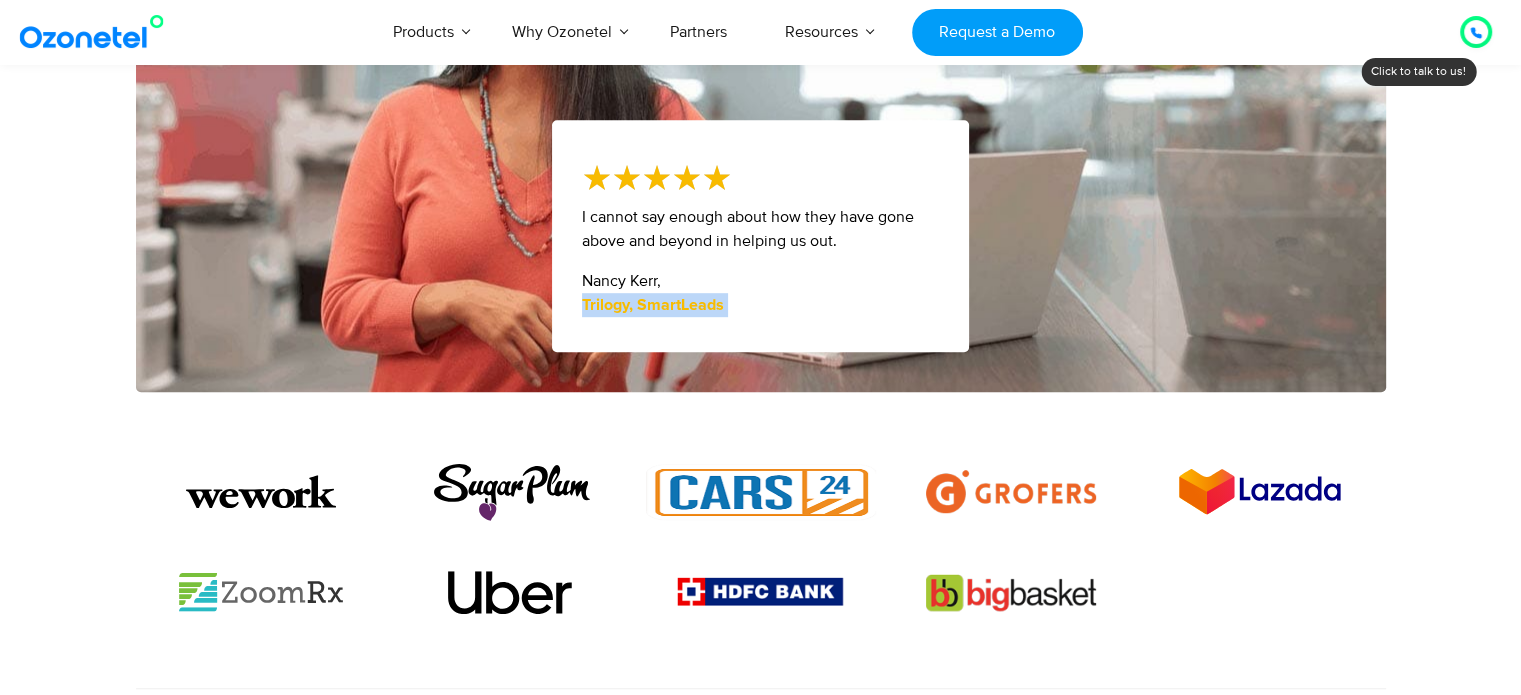 click on "★ ★ ★ ★ ★   5/5
I cannot say enough about how they have gone above and beyond in helping us out.
Nancy Kerr,
Trilogy, SmartLeads" at bounding box center [760, 236] 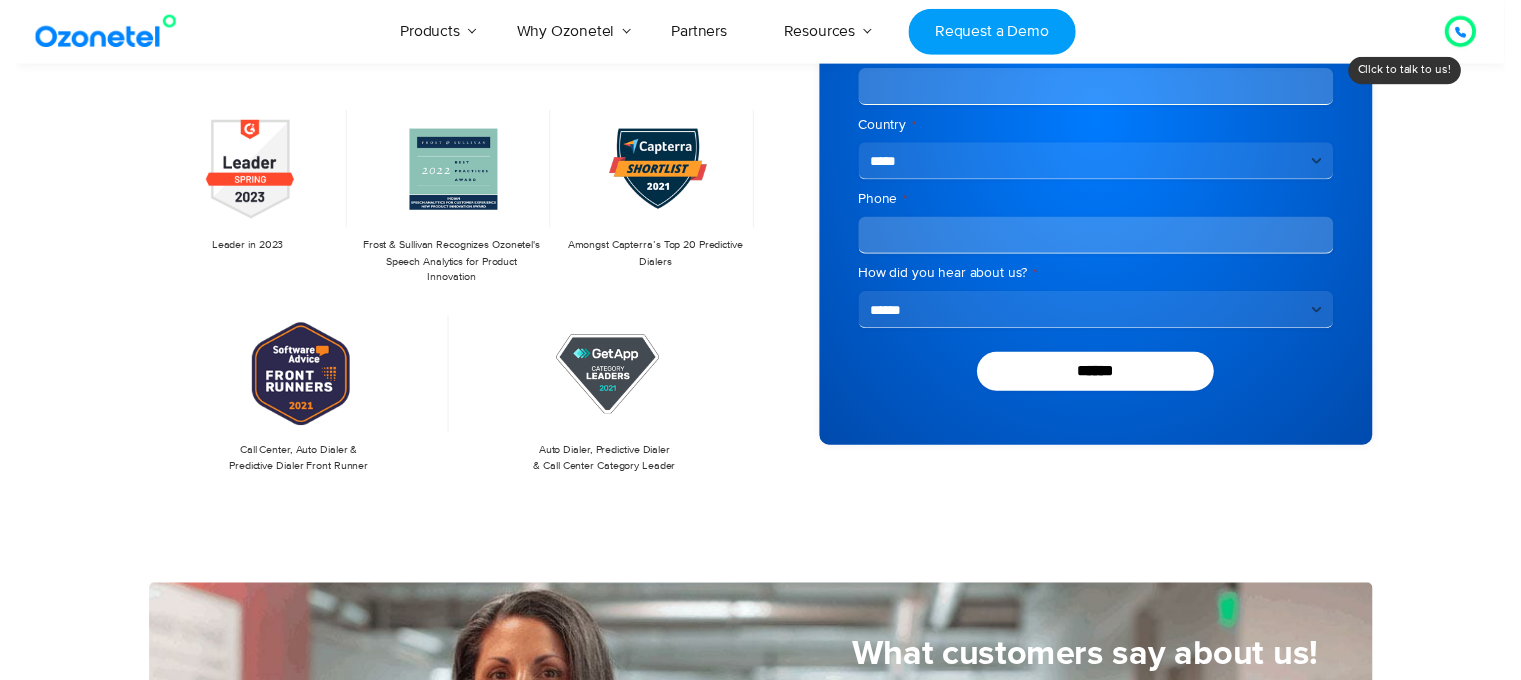 scroll, scrollTop: 0, scrollLeft: 0, axis: both 